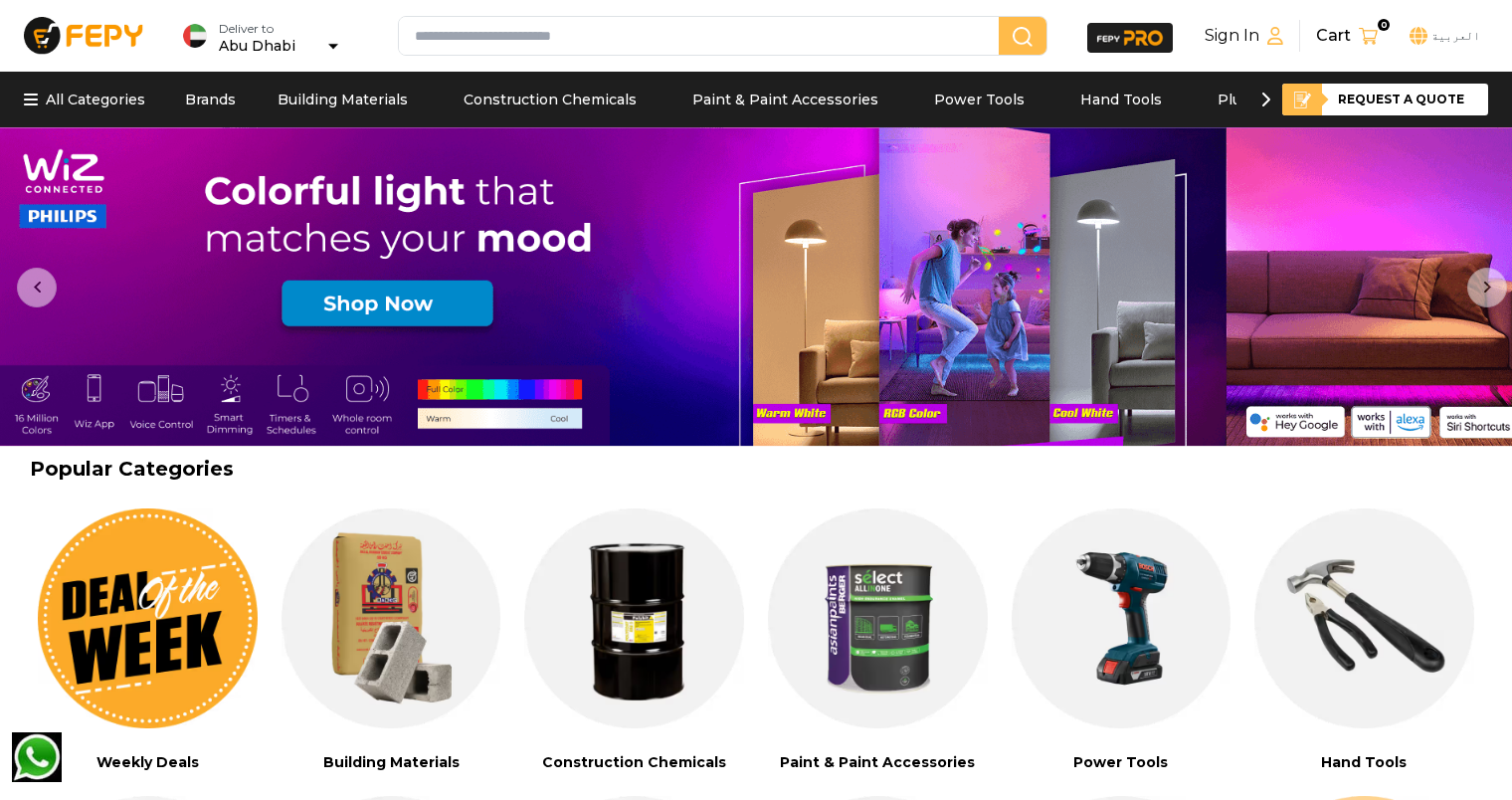 scroll, scrollTop: 54, scrollLeft: 0, axis: vertical 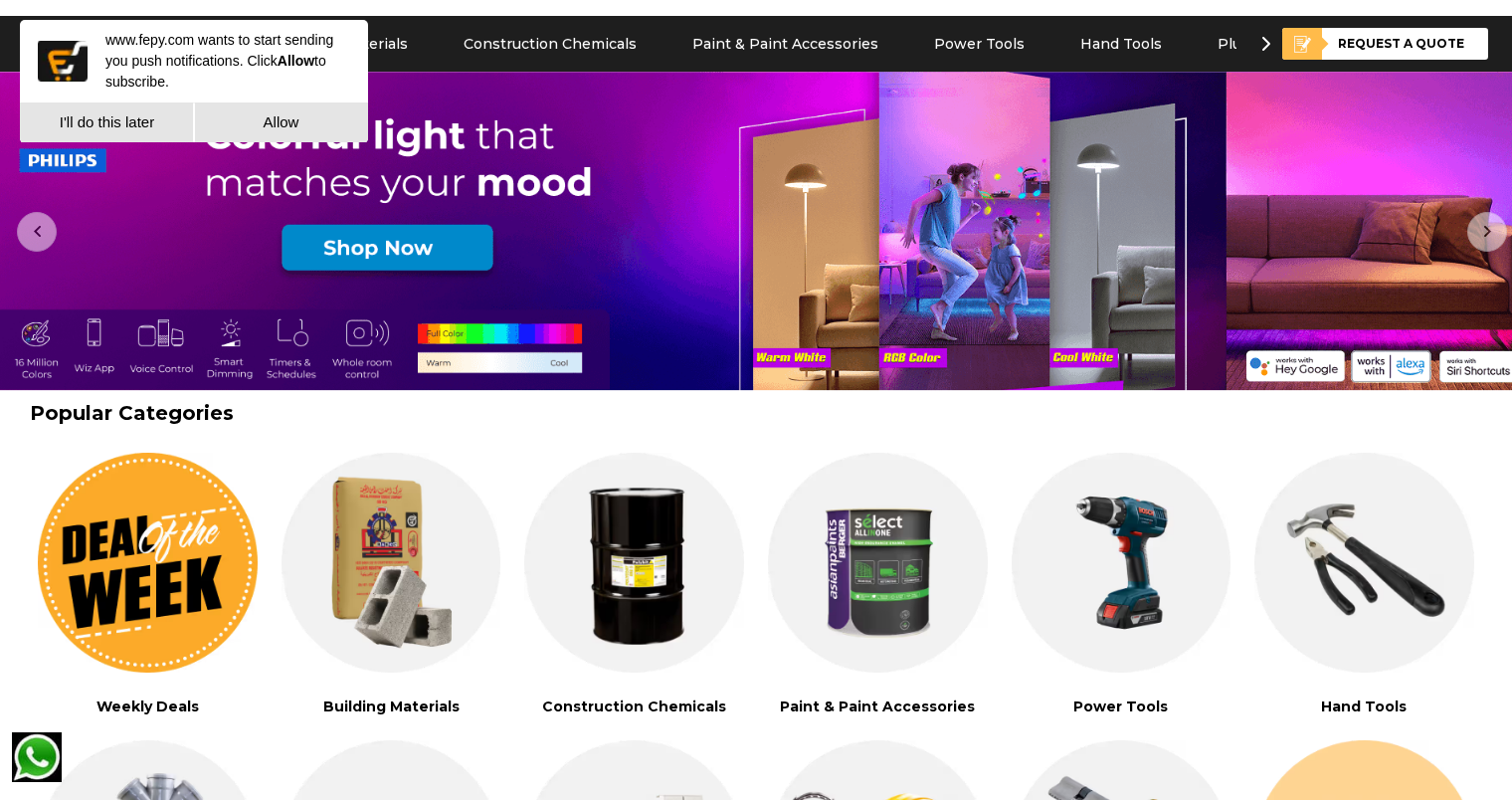 click on "I'll do this later" at bounding box center [106, 122] 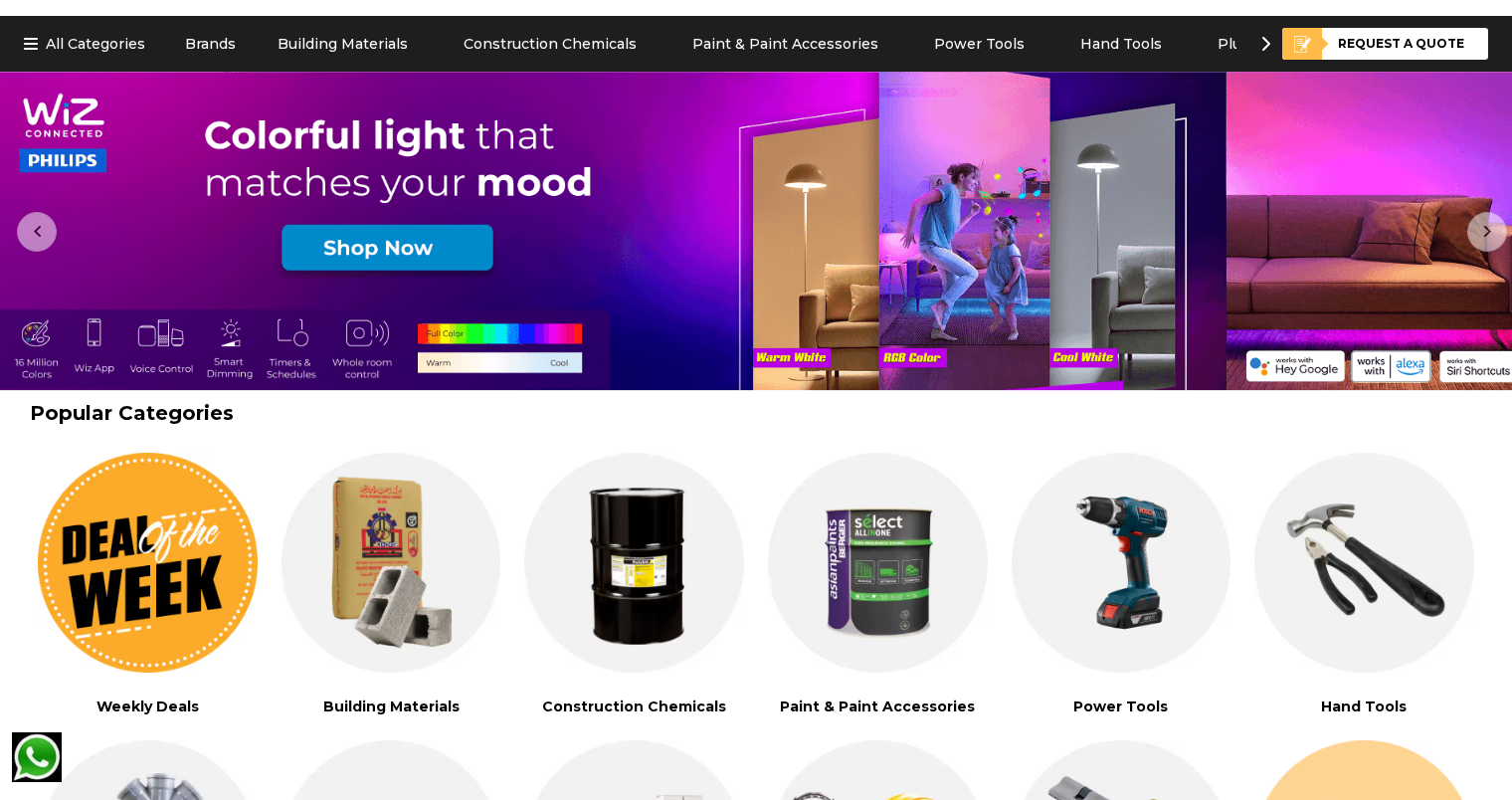 scroll, scrollTop: 0, scrollLeft: 0, axis: both 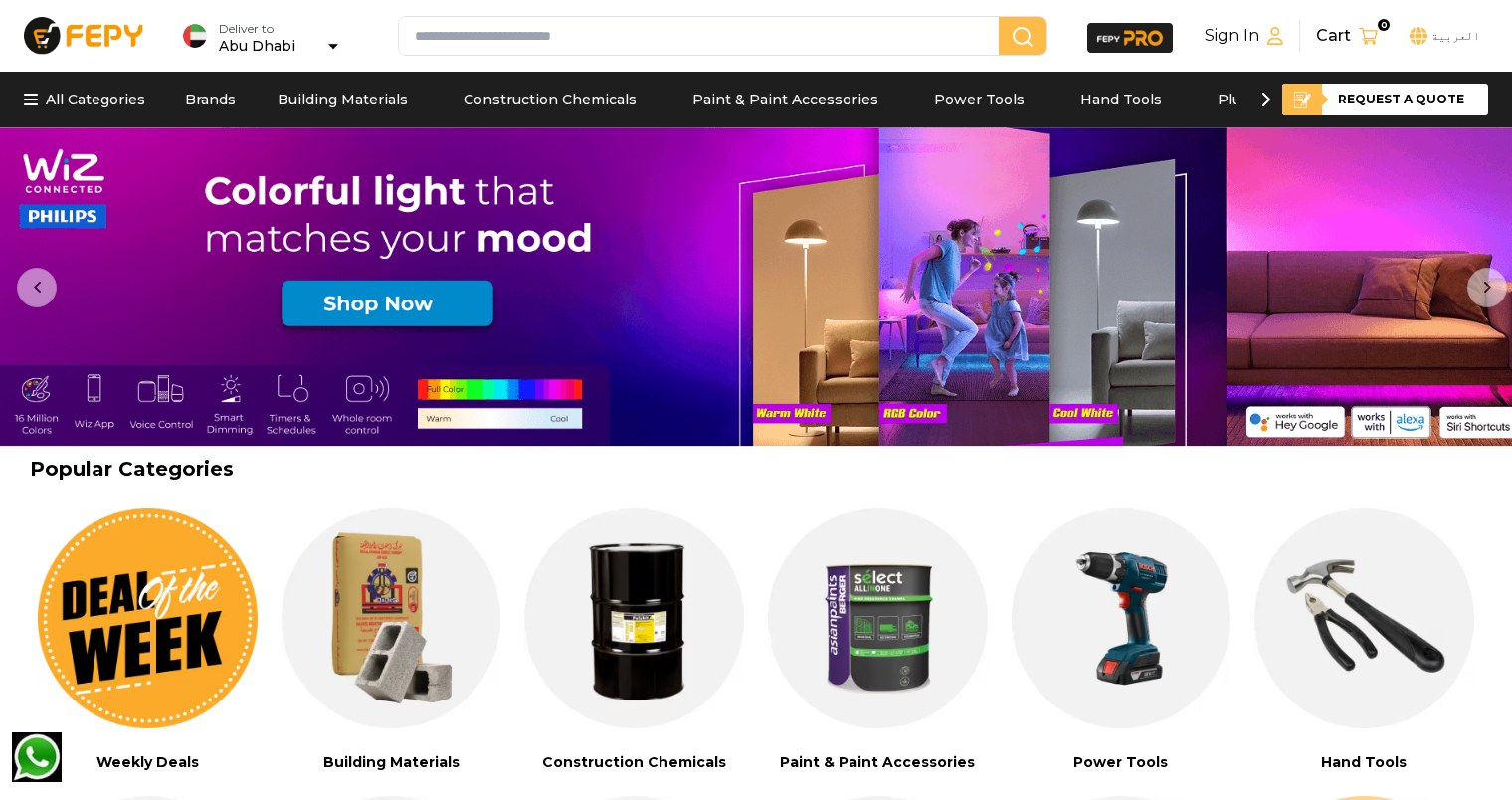 click at bounding box center [702, 36] 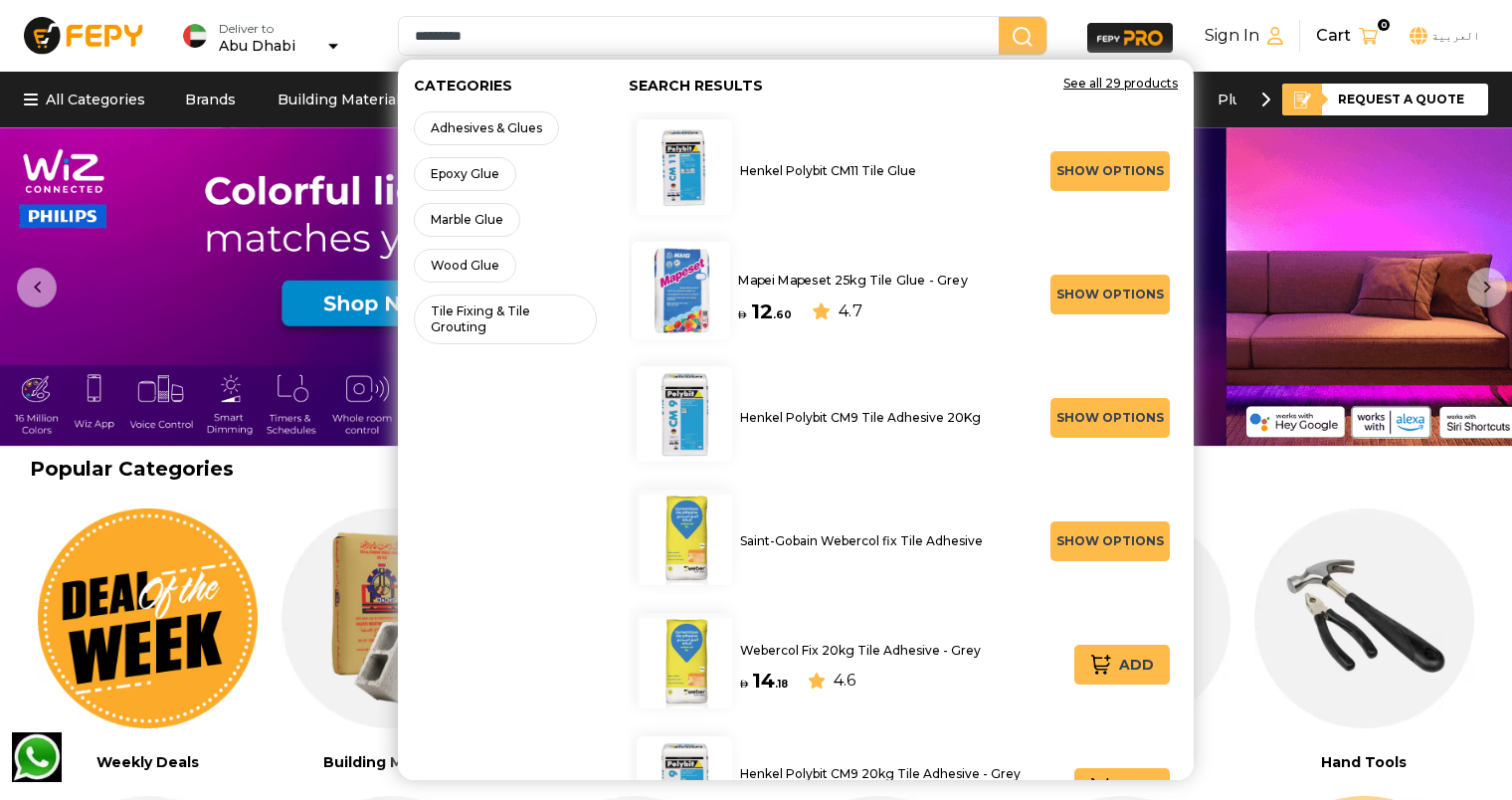 click on "Mapei Mapeset 25kg Tile Glue - Grey" at bounding box center [852, 280] 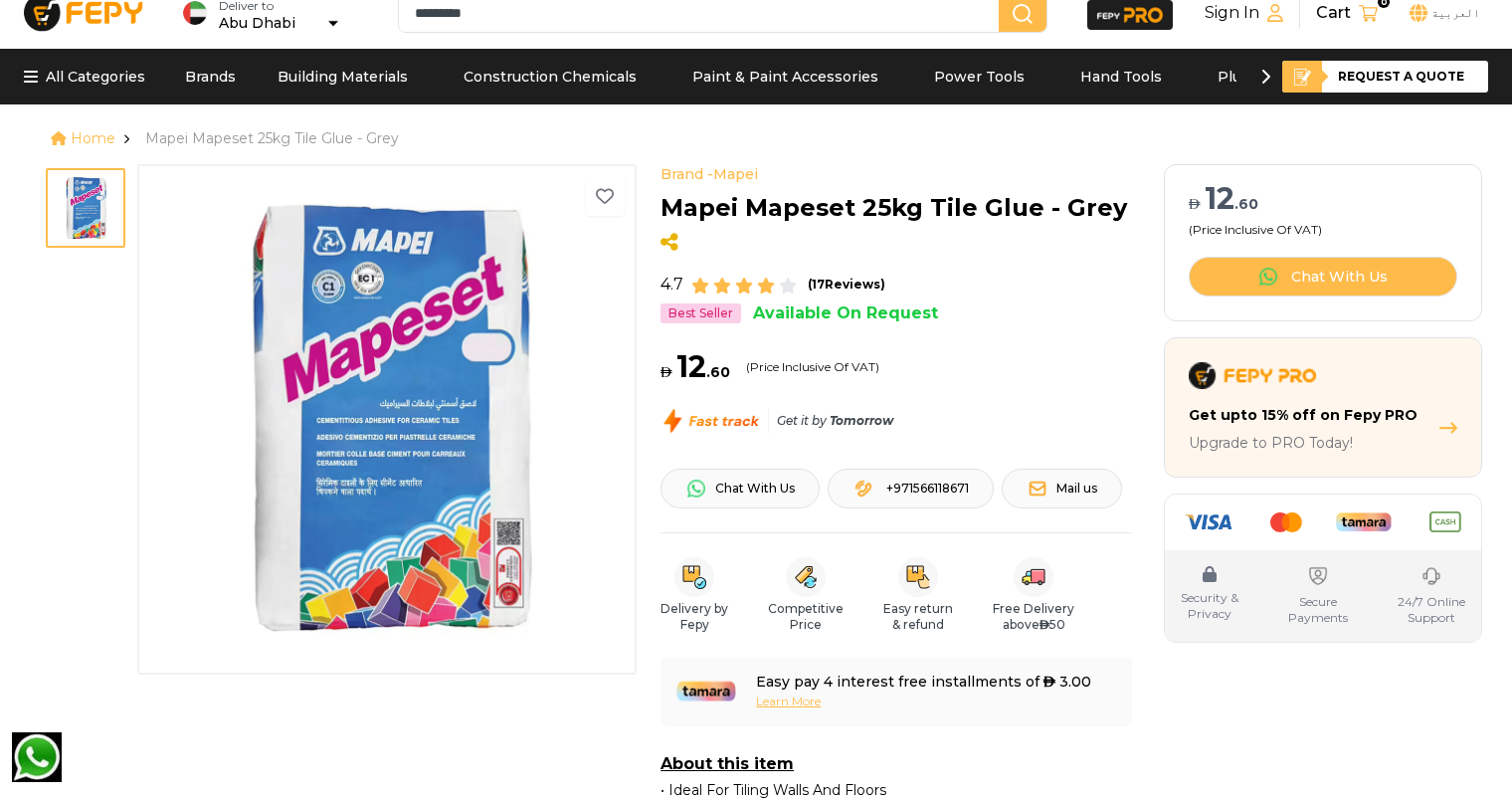 scroll, scrollTop: 0, scrollLeft: 0, axis: both 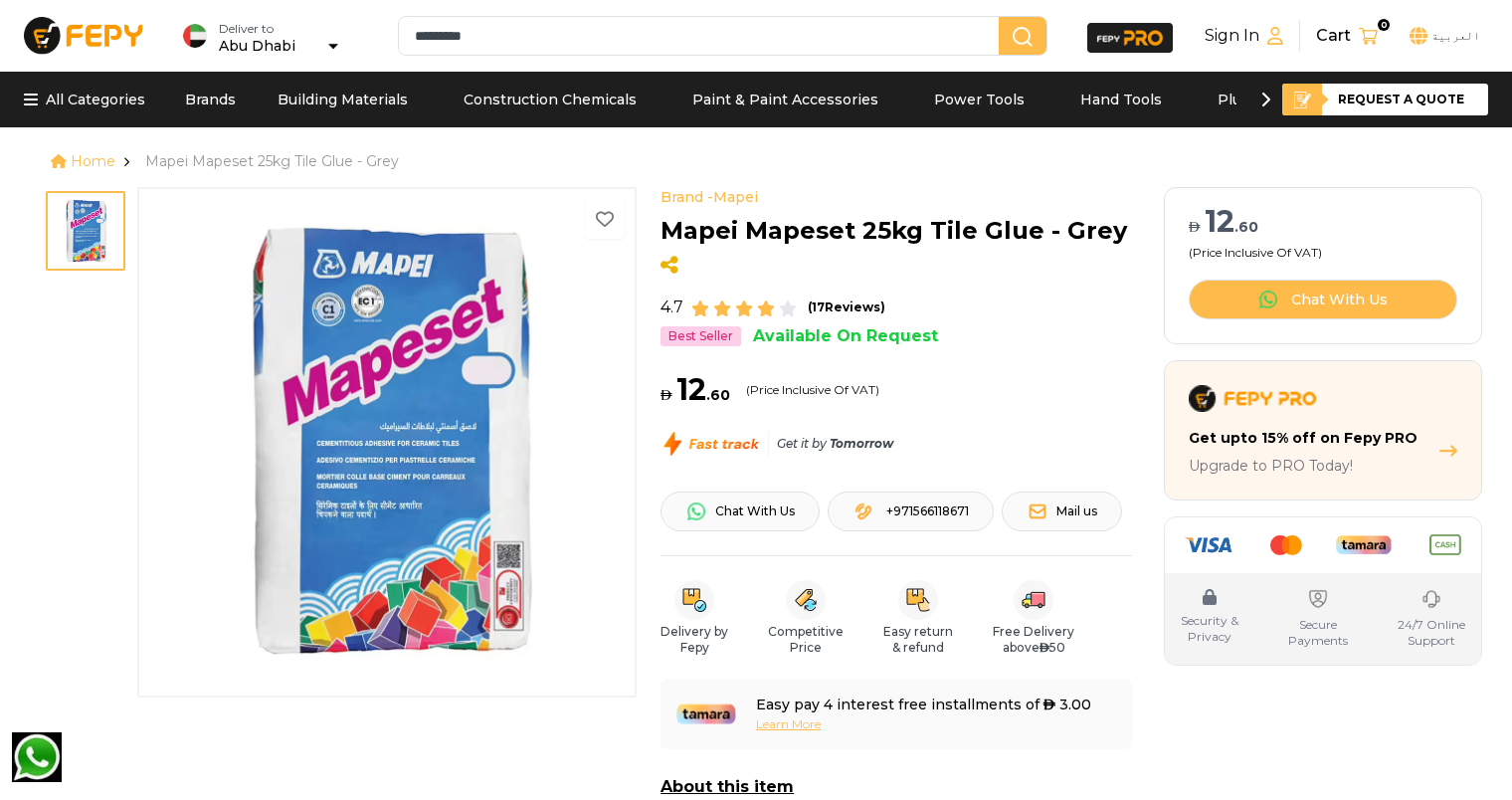 click on "Mapei Mapeset 25kg Tile Glue - Grey" at bounding box center (893, 231) 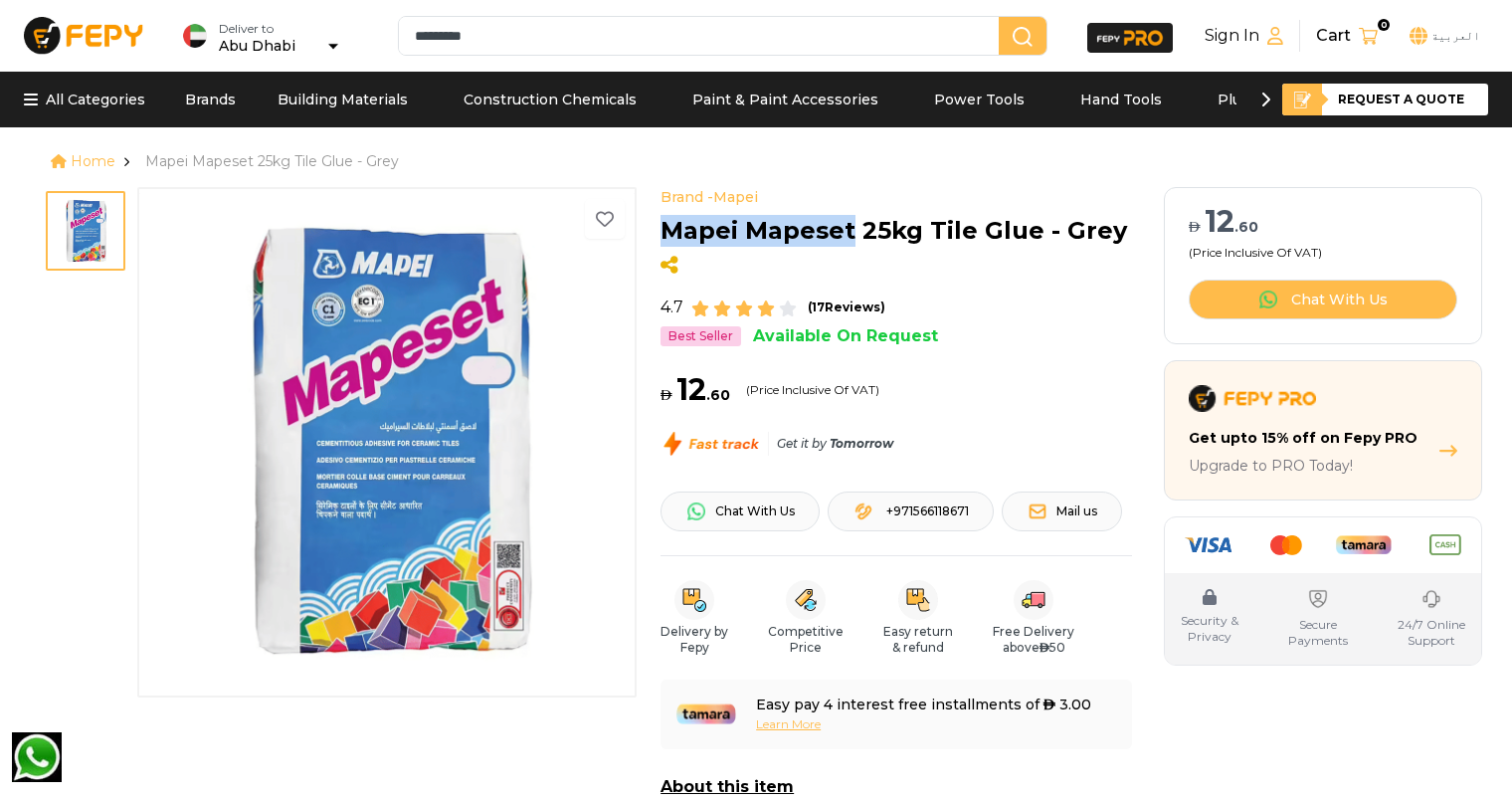 drag, startPoint x: 715, startPoint y: 240, endPoint x: 774, endPoint y: 232, distance: 59.5399 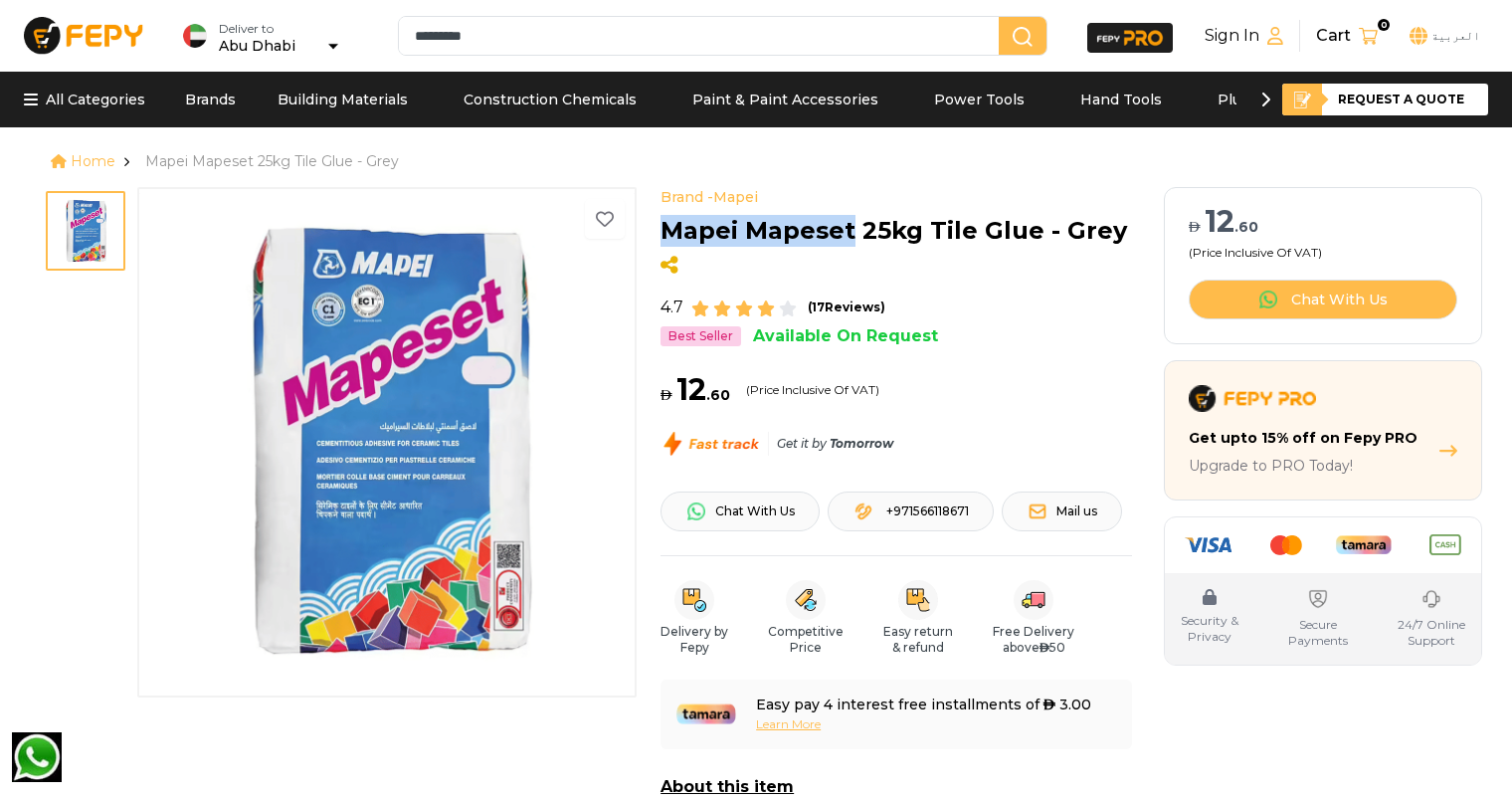 copy on "Mapei Mapeset" 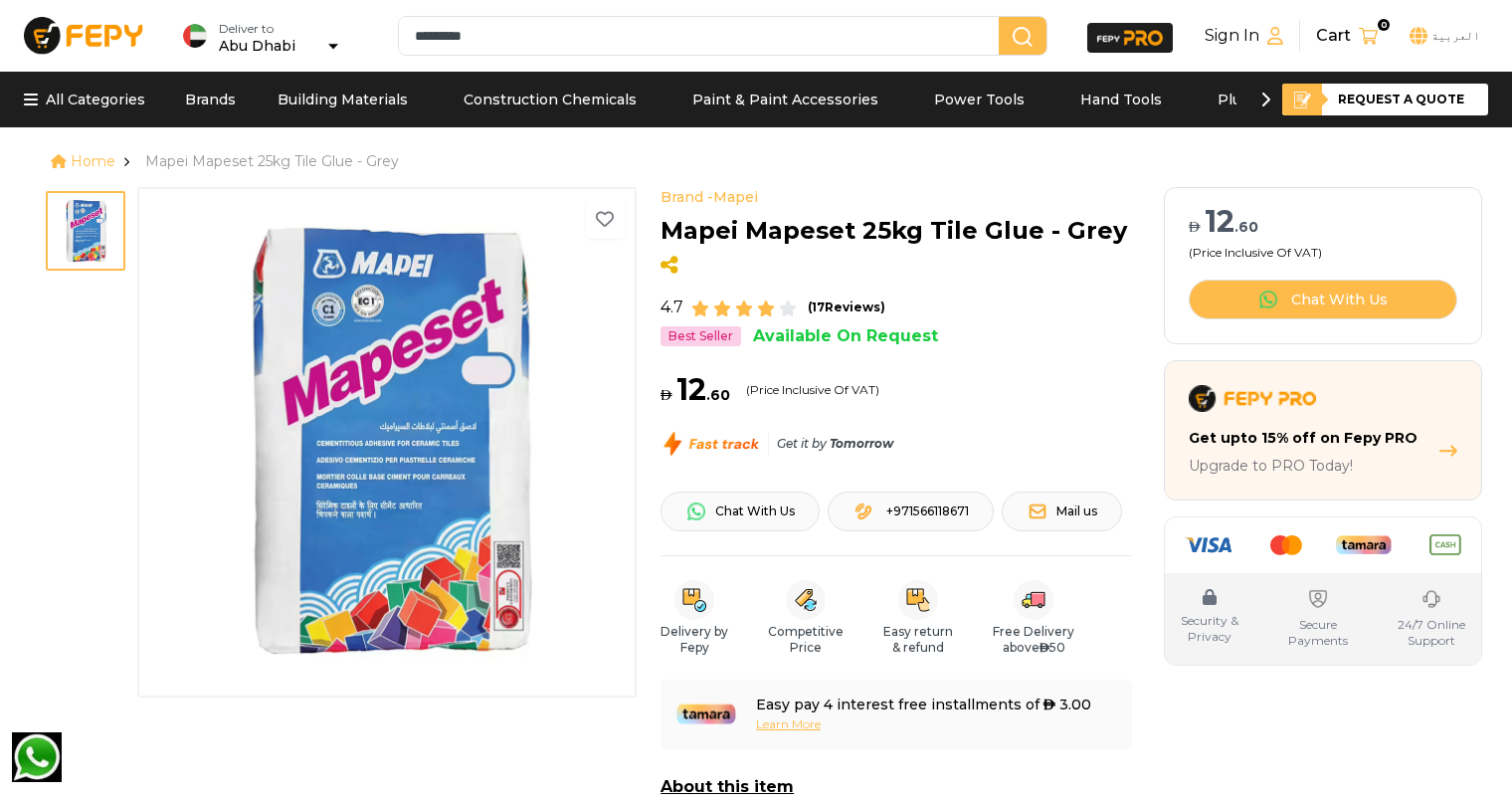 click on "*********" at bounding box center (702, 36) 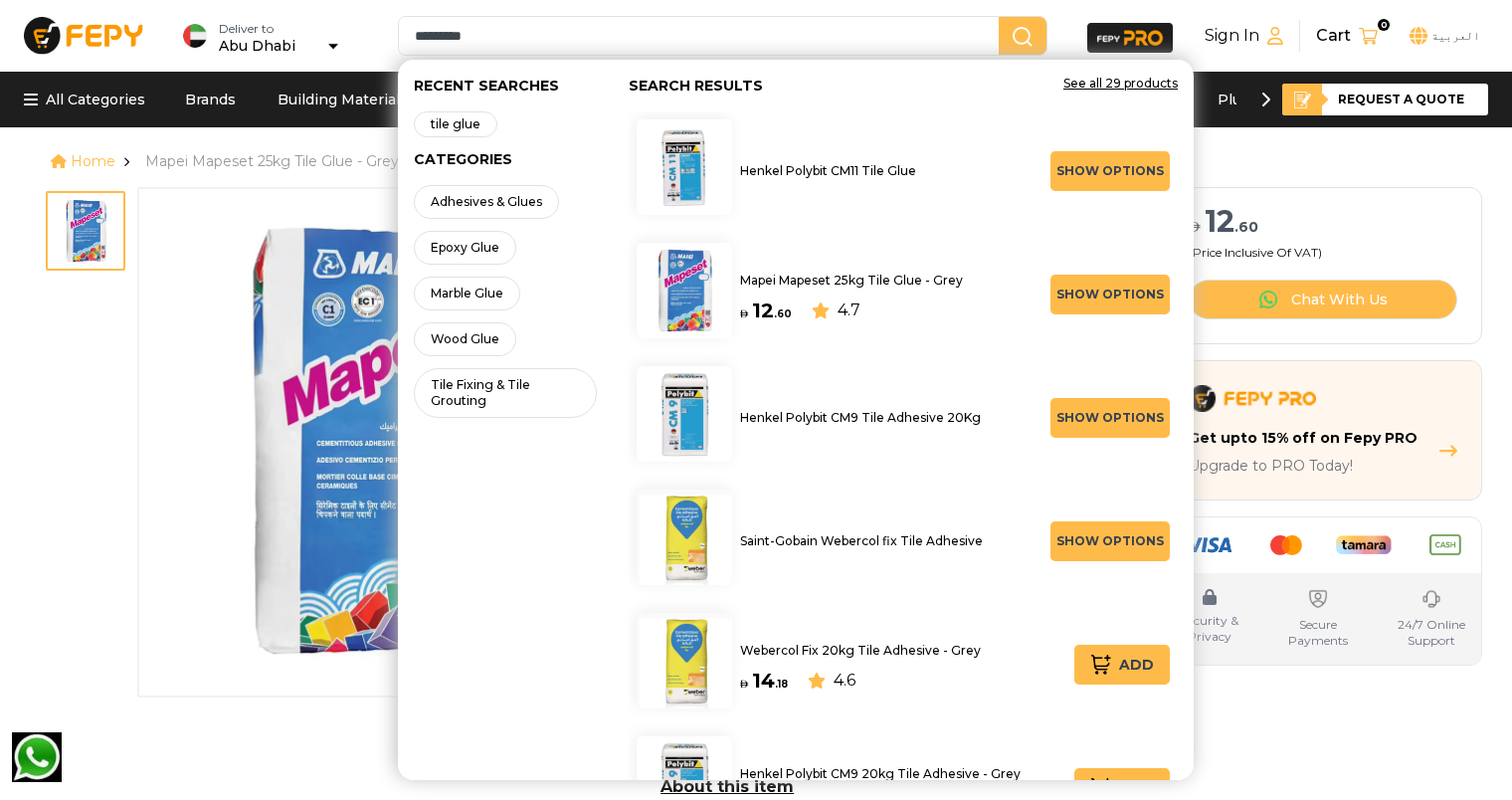 click on "*********" at bounding box center (702, 36) 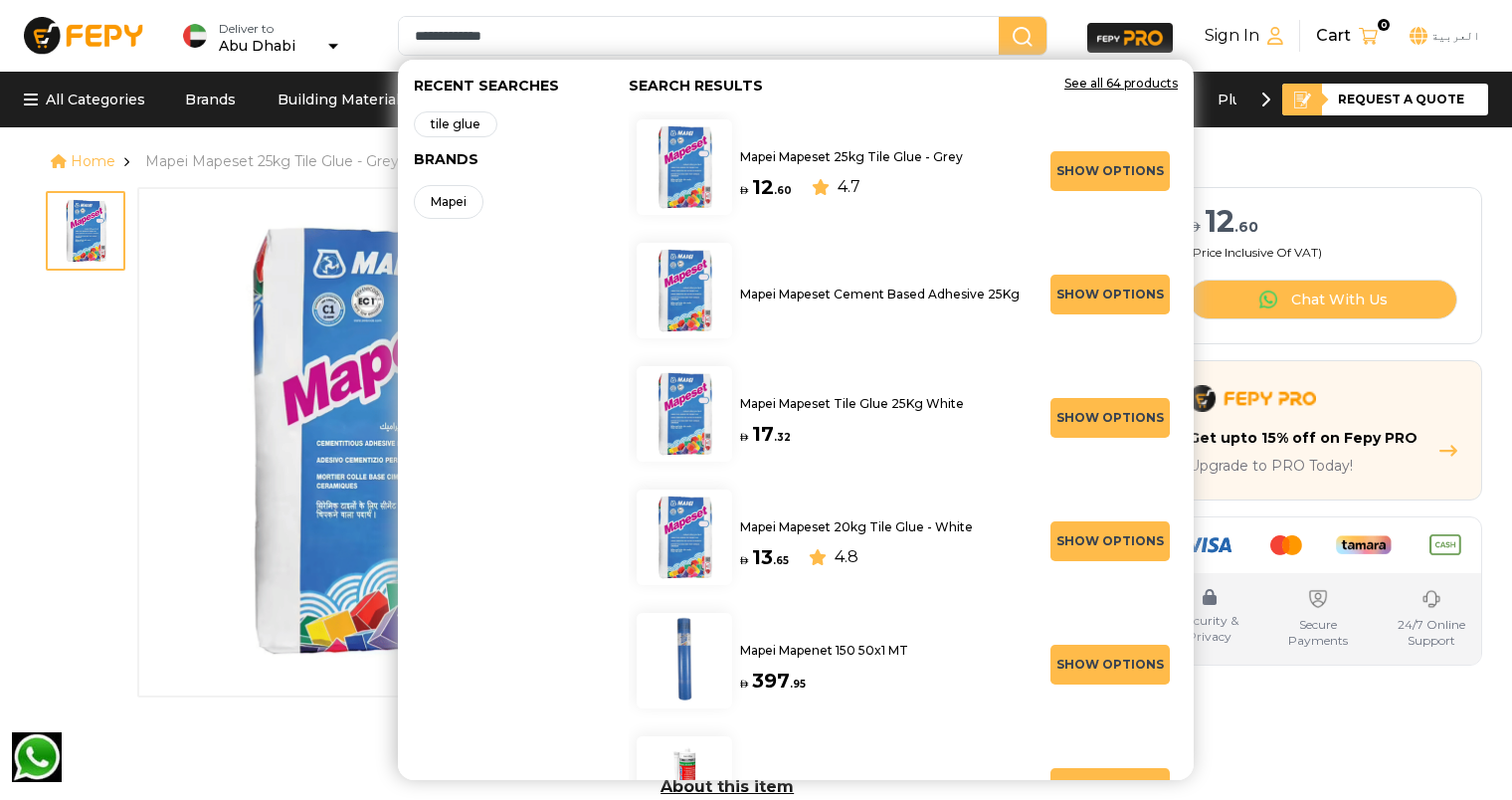 type on "**********" 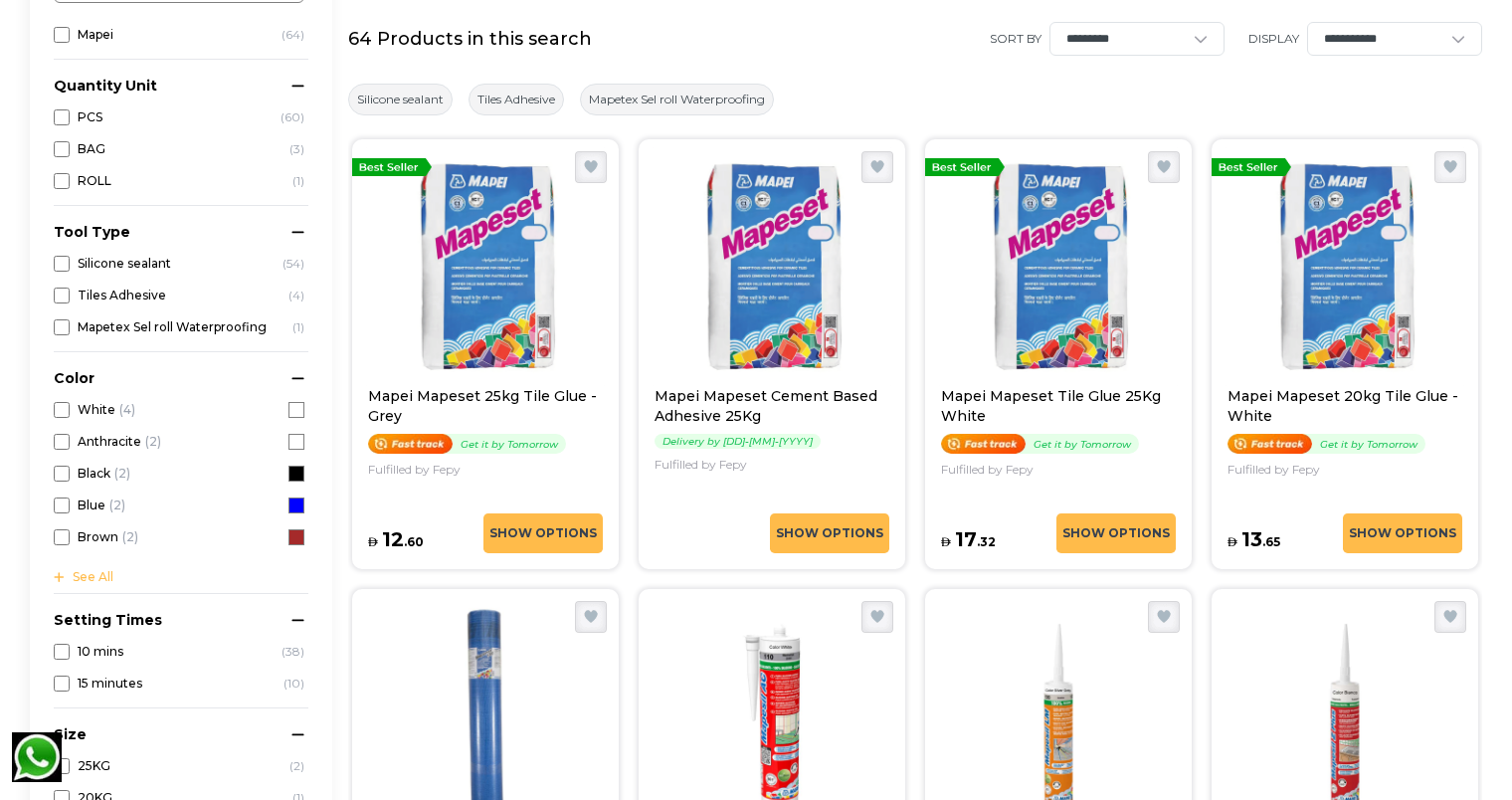 scroll, scrollTop: 281, scrollLeft: 0, axis: vertical 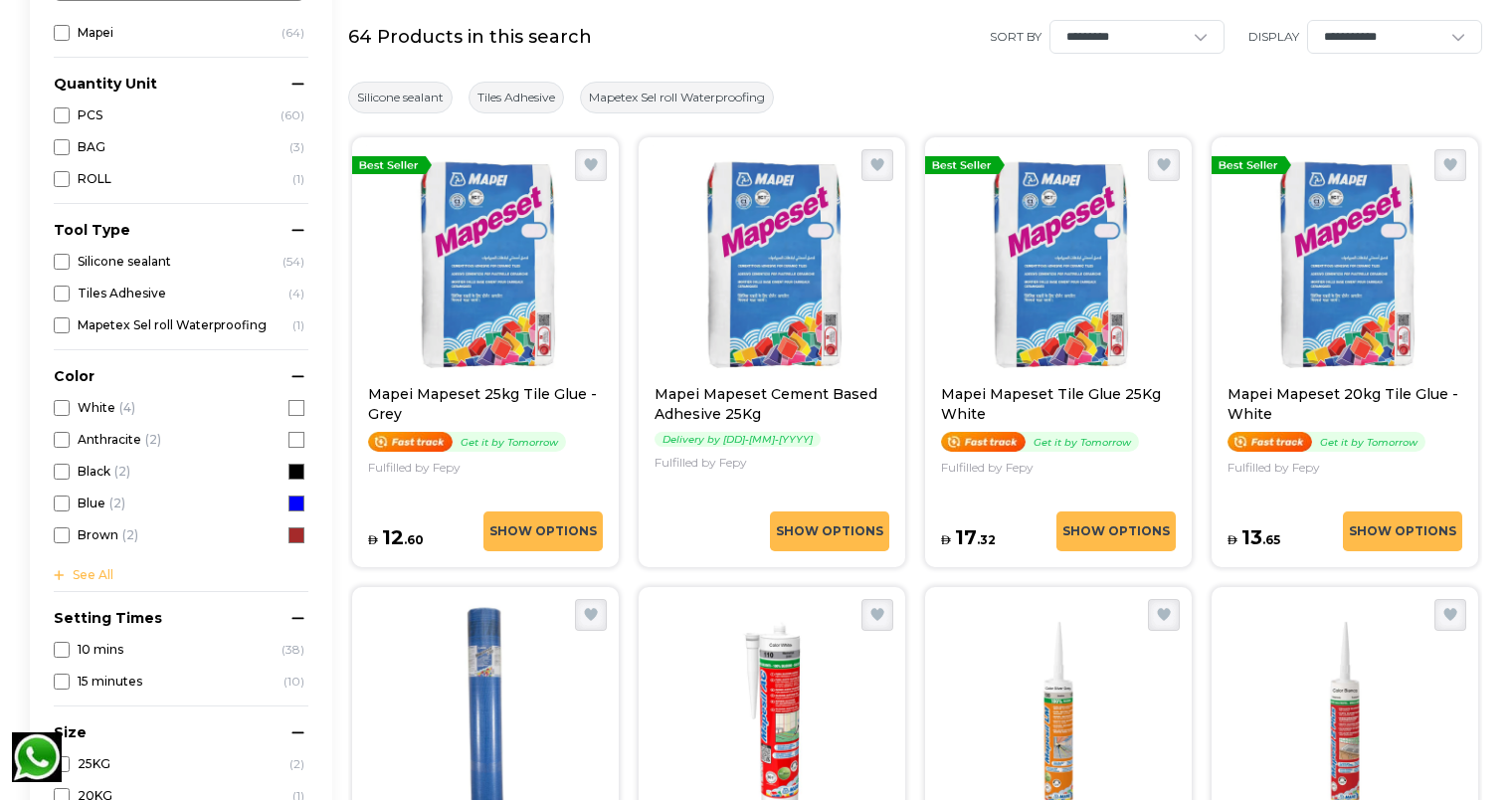 click at bounding box center [1058, 265] 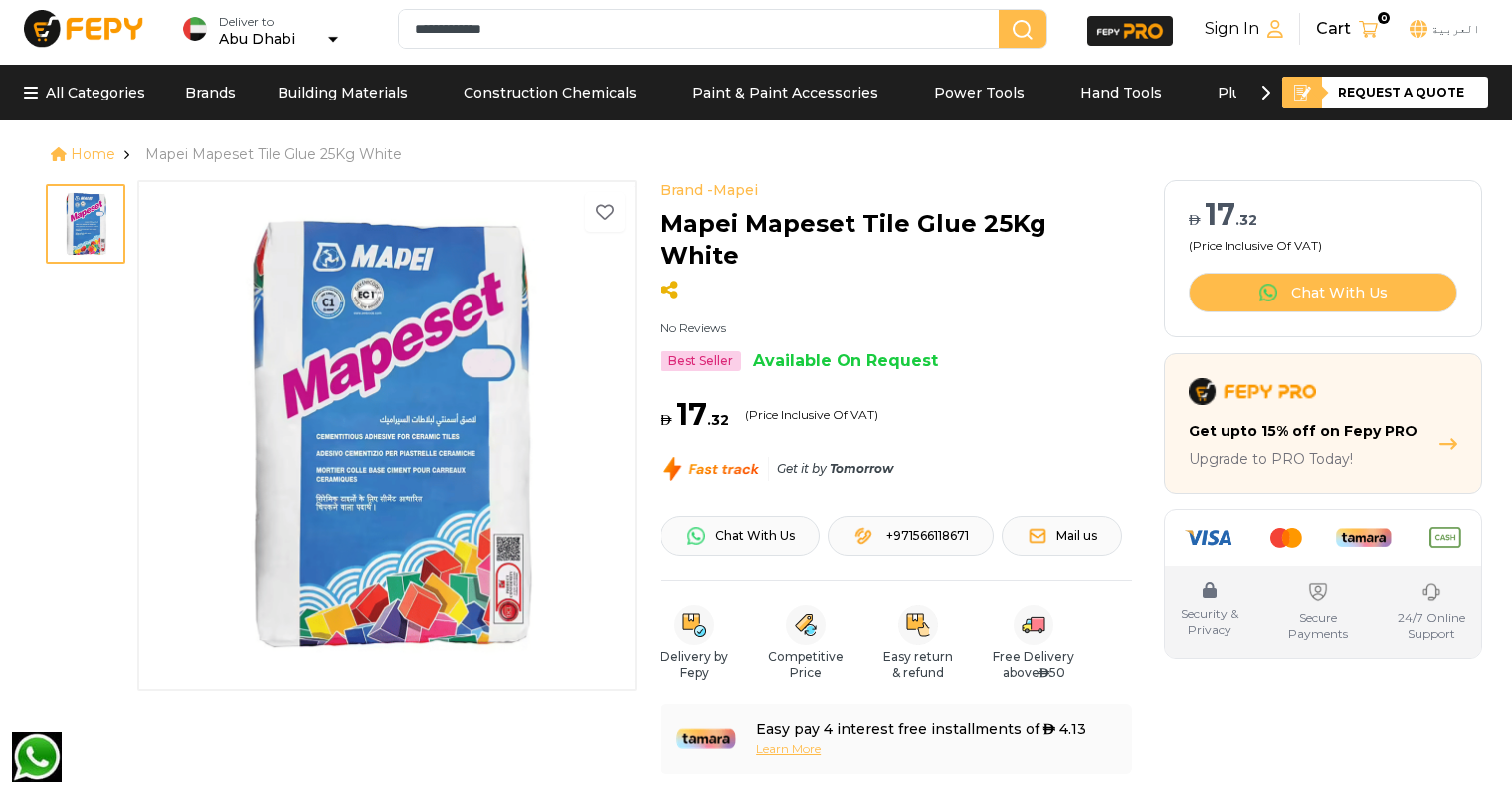 scroll, scrollTop: 8, scrollLeft: 0, axis: vertical 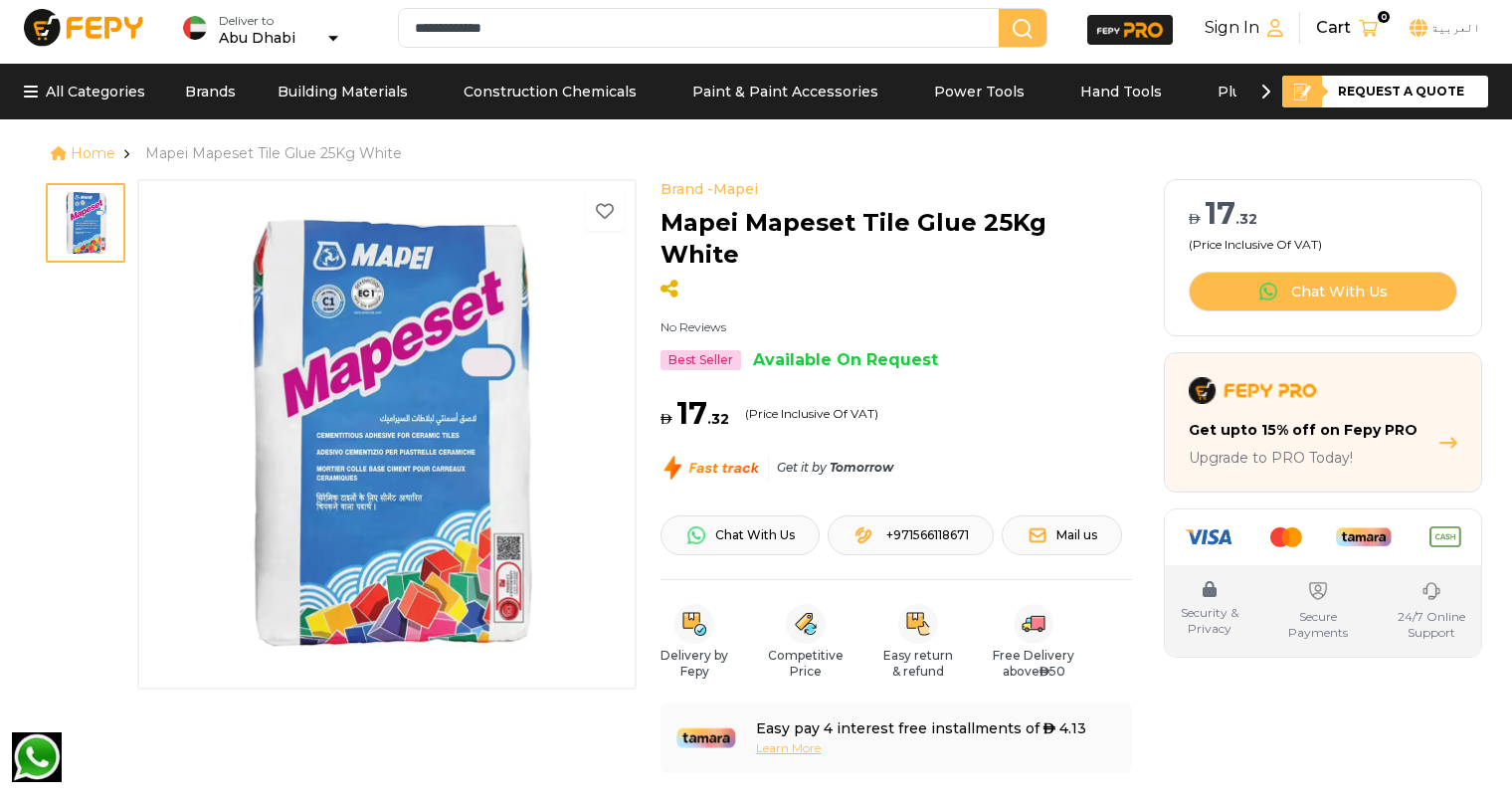 click on "Mapei Mapeset Tile Glue 25Kg  White" at bounding box center [895, 239] 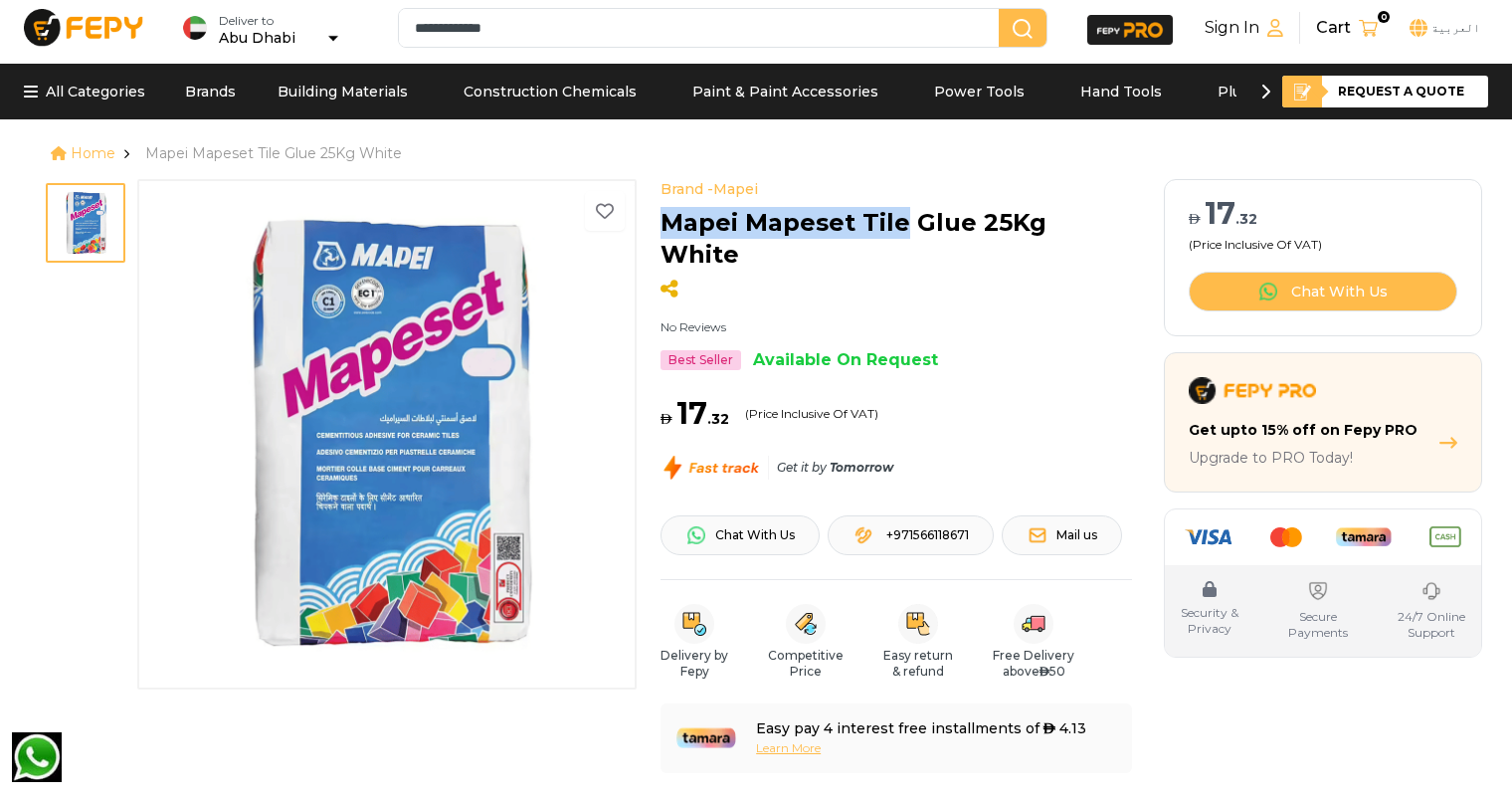 drag, startPoint x: 879, startPoint y: 223, endPoint x: 683, endPoint y: 226, distance: 196.02296 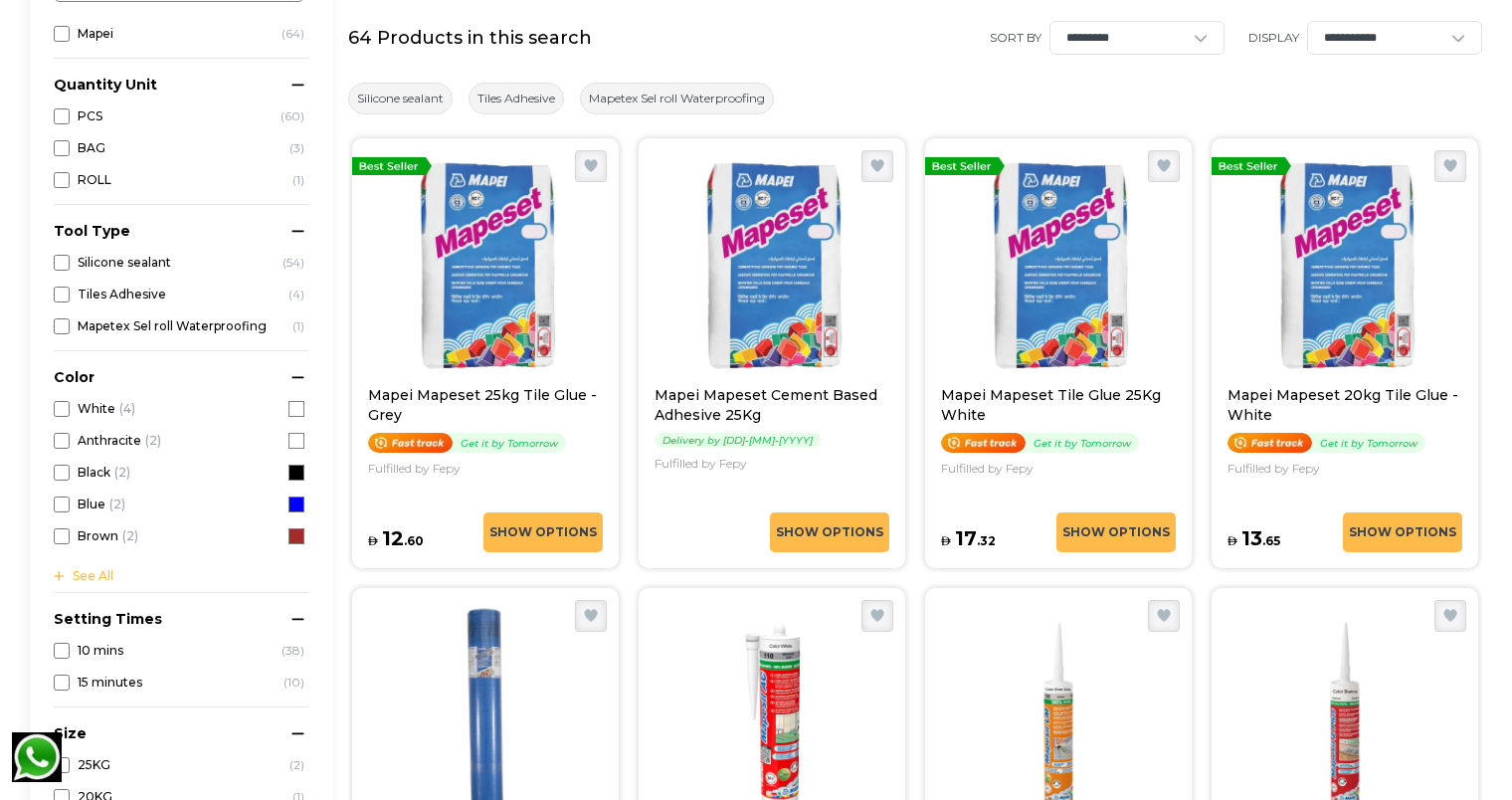scroll, scrollTop: 279, scrollLeft: 0, axis: vertical 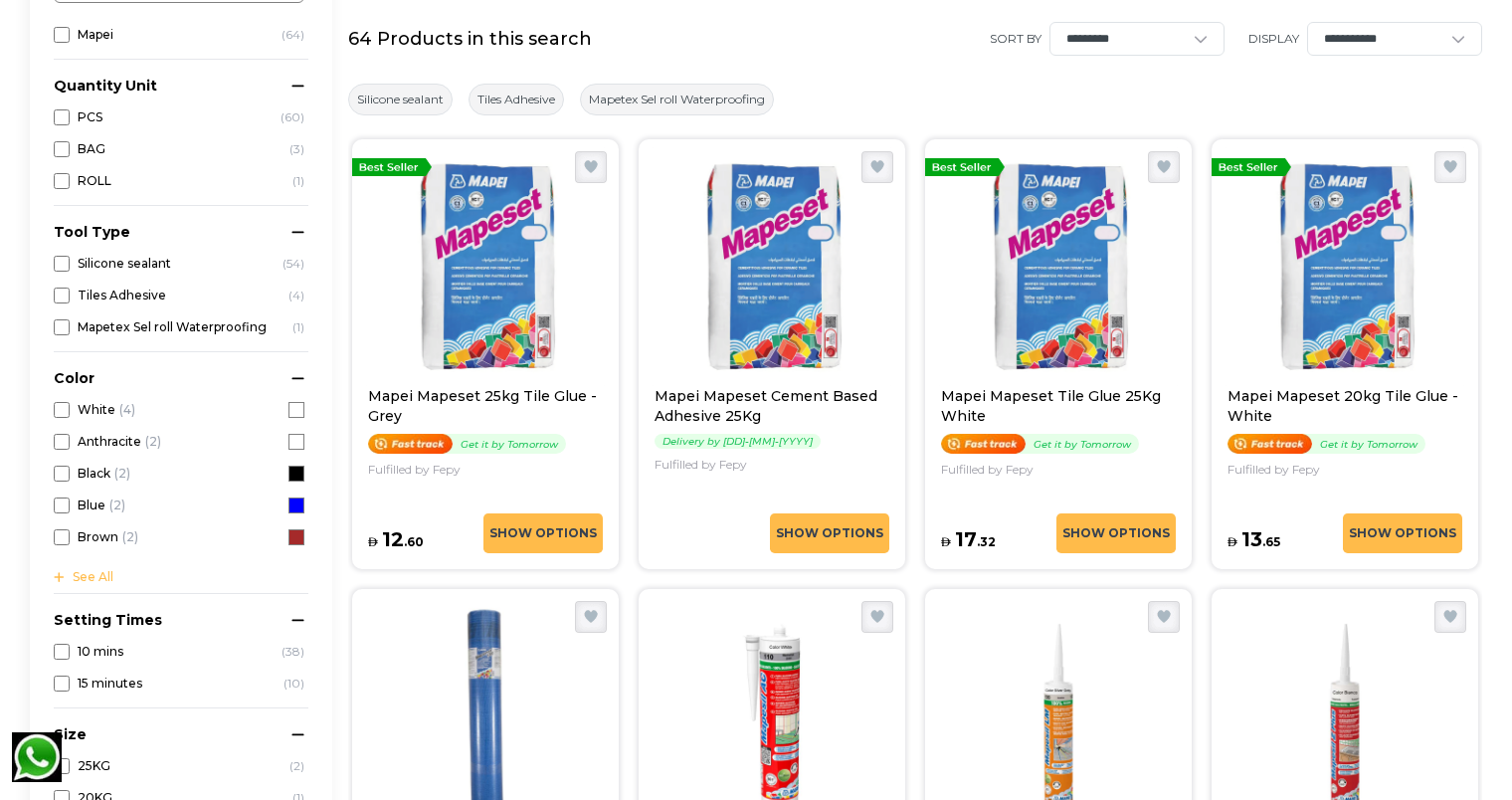 click at bounding box center [1345, 267] 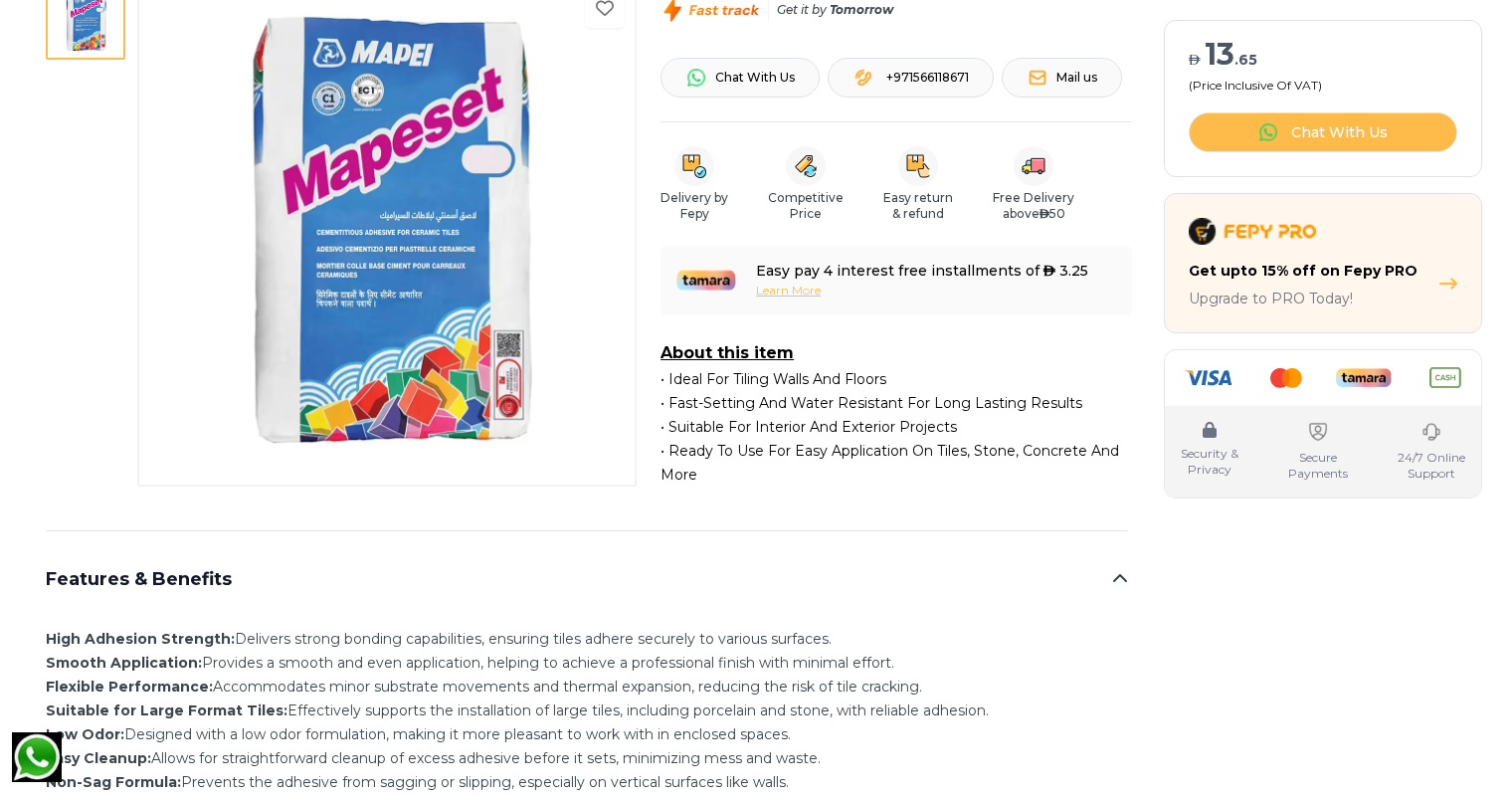 scroll, scrollTop: 0, scrollLeft: 0, axis: both 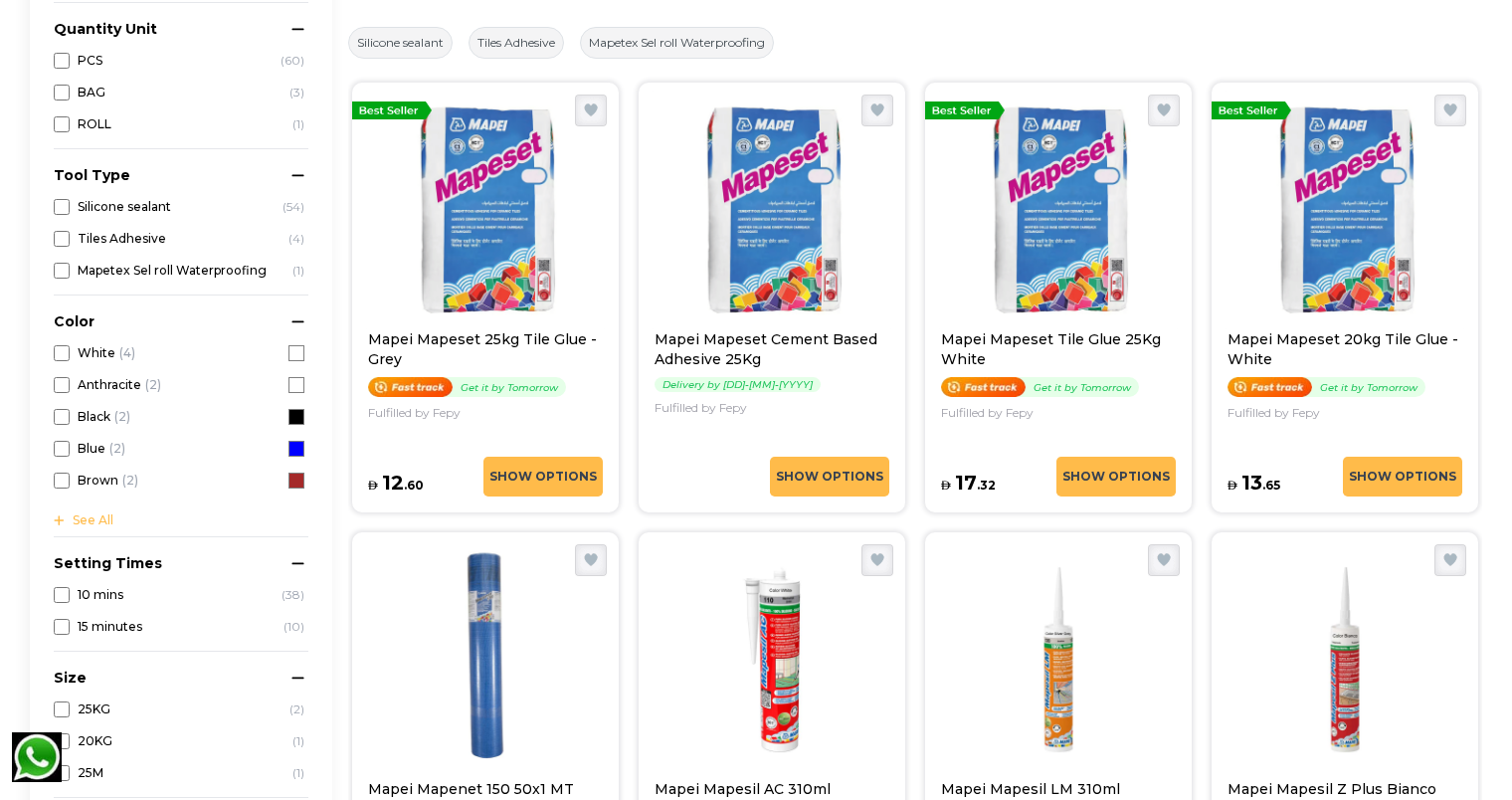 click on "Show Options" at bounding box center (1403, 477) 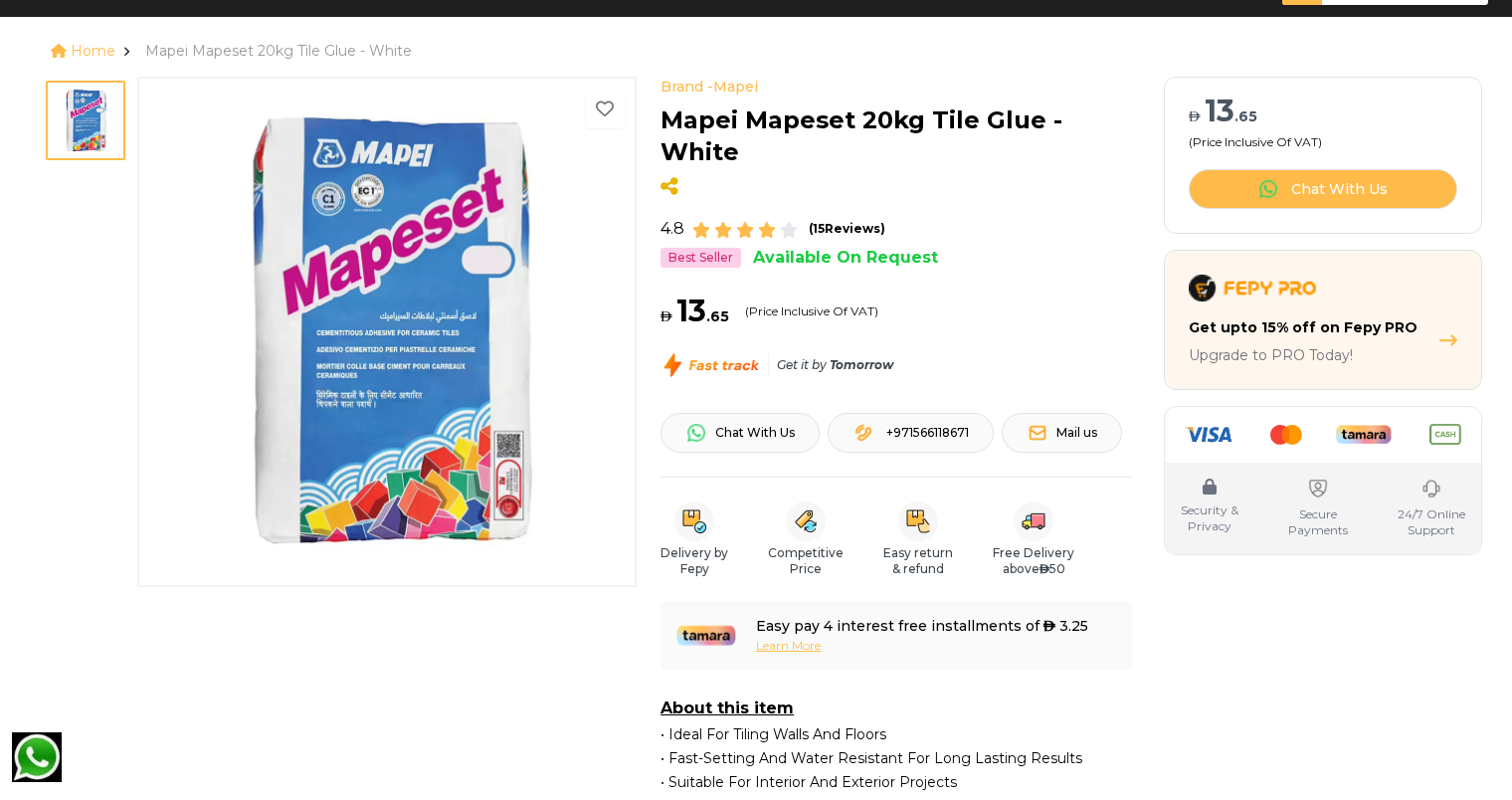 scroll, scrollTop: 0, scrollLeft: 0, axis: both 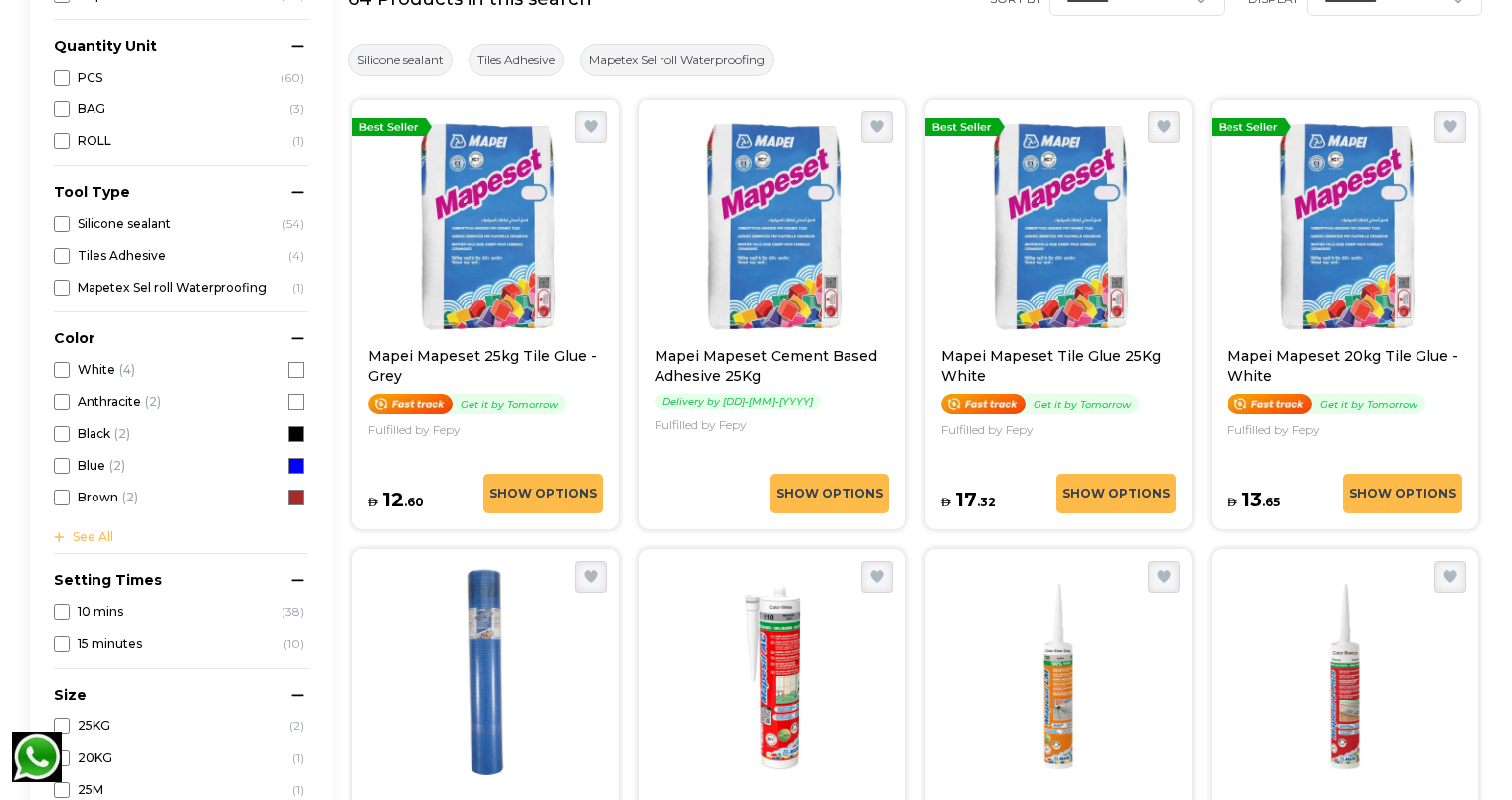 click on "Show Options" at bounding box center (543, 494) 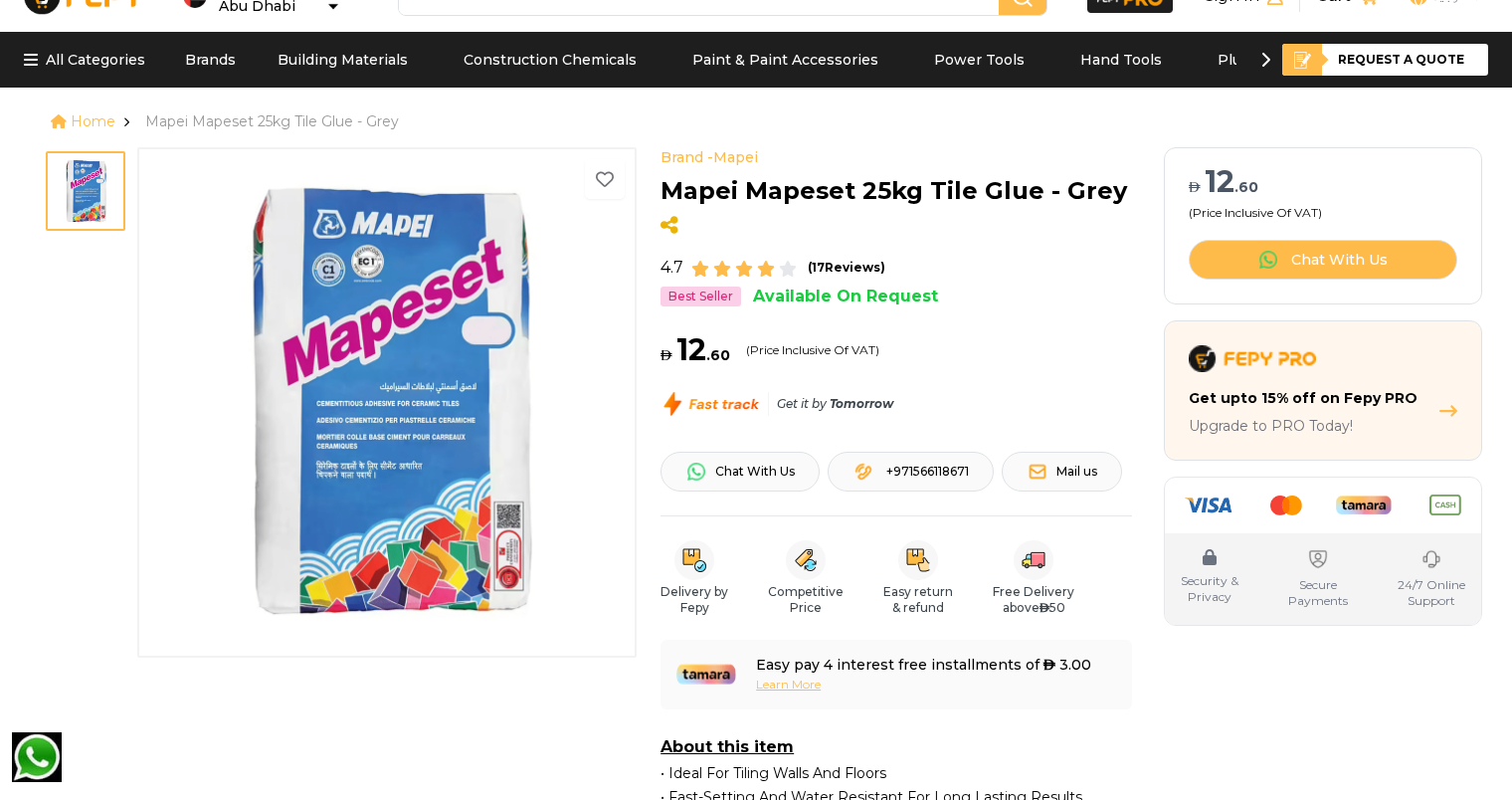 scroll, scrollTop: 0, scrollLeft: 0, axis: both 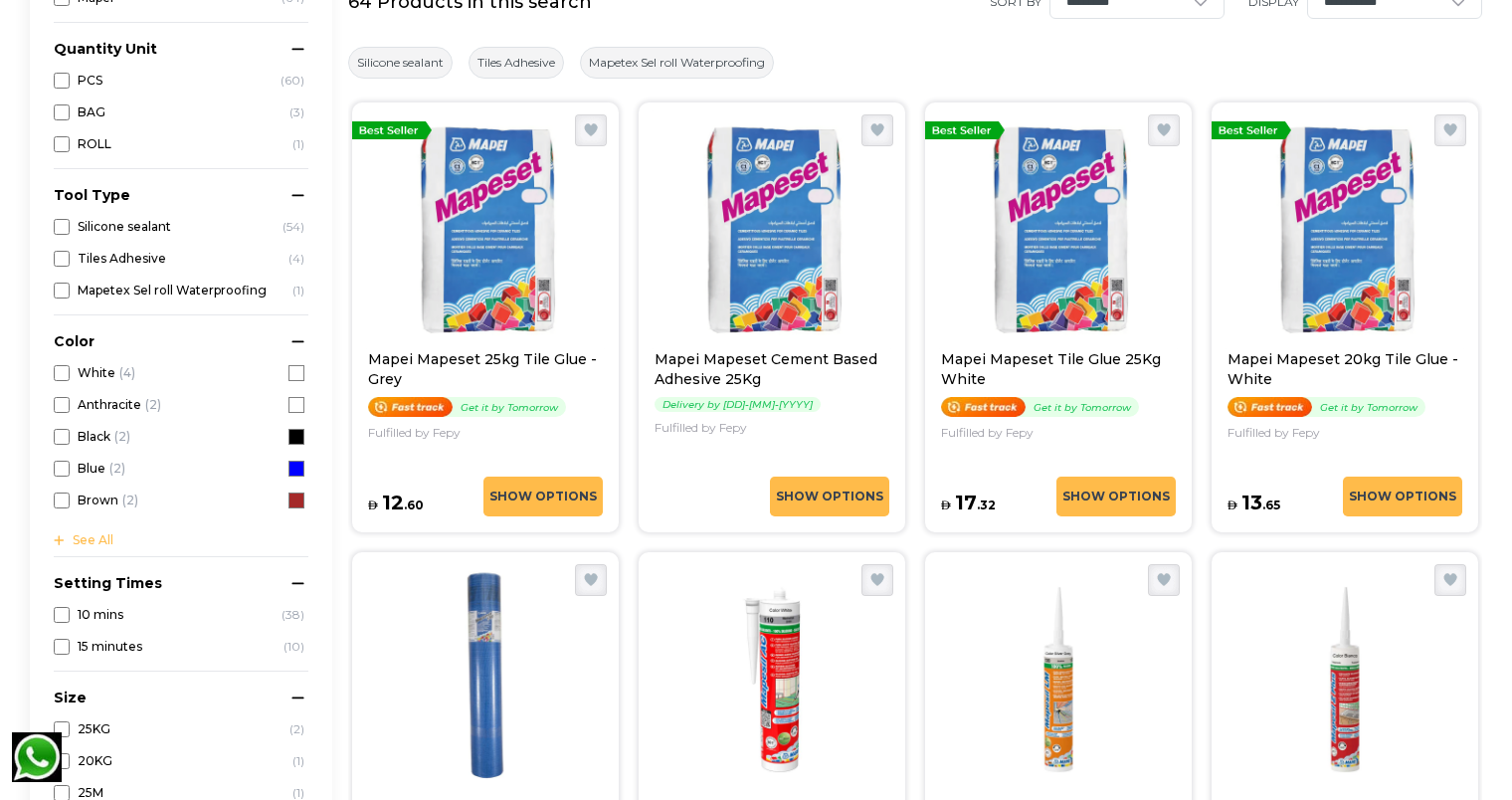 click at bounding box center (772, 230) 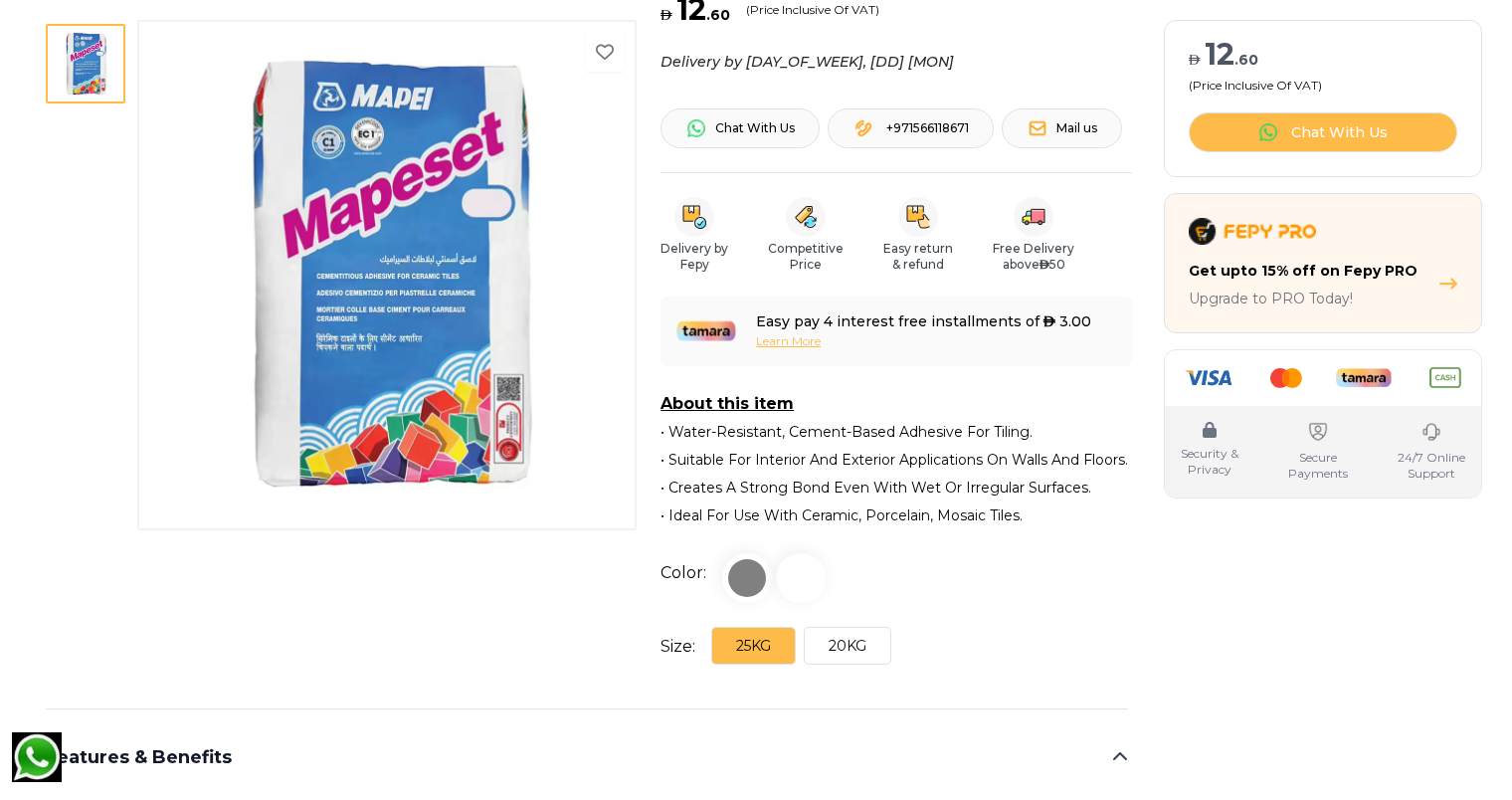 scroll, scrollTop: 381, scrollLeft: 0, axis: vertical 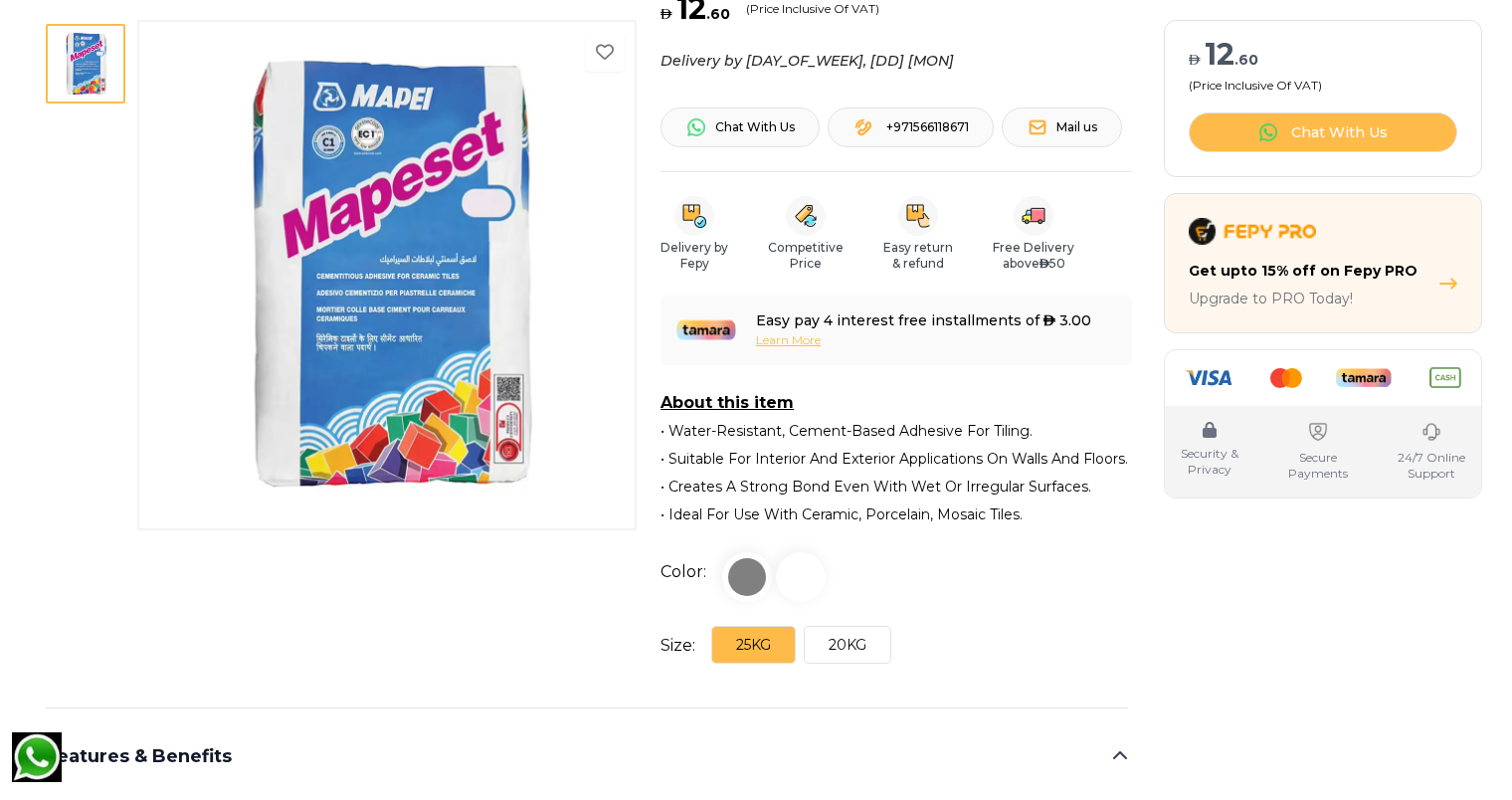 click on "20KG" at bounding box center (848, 645) 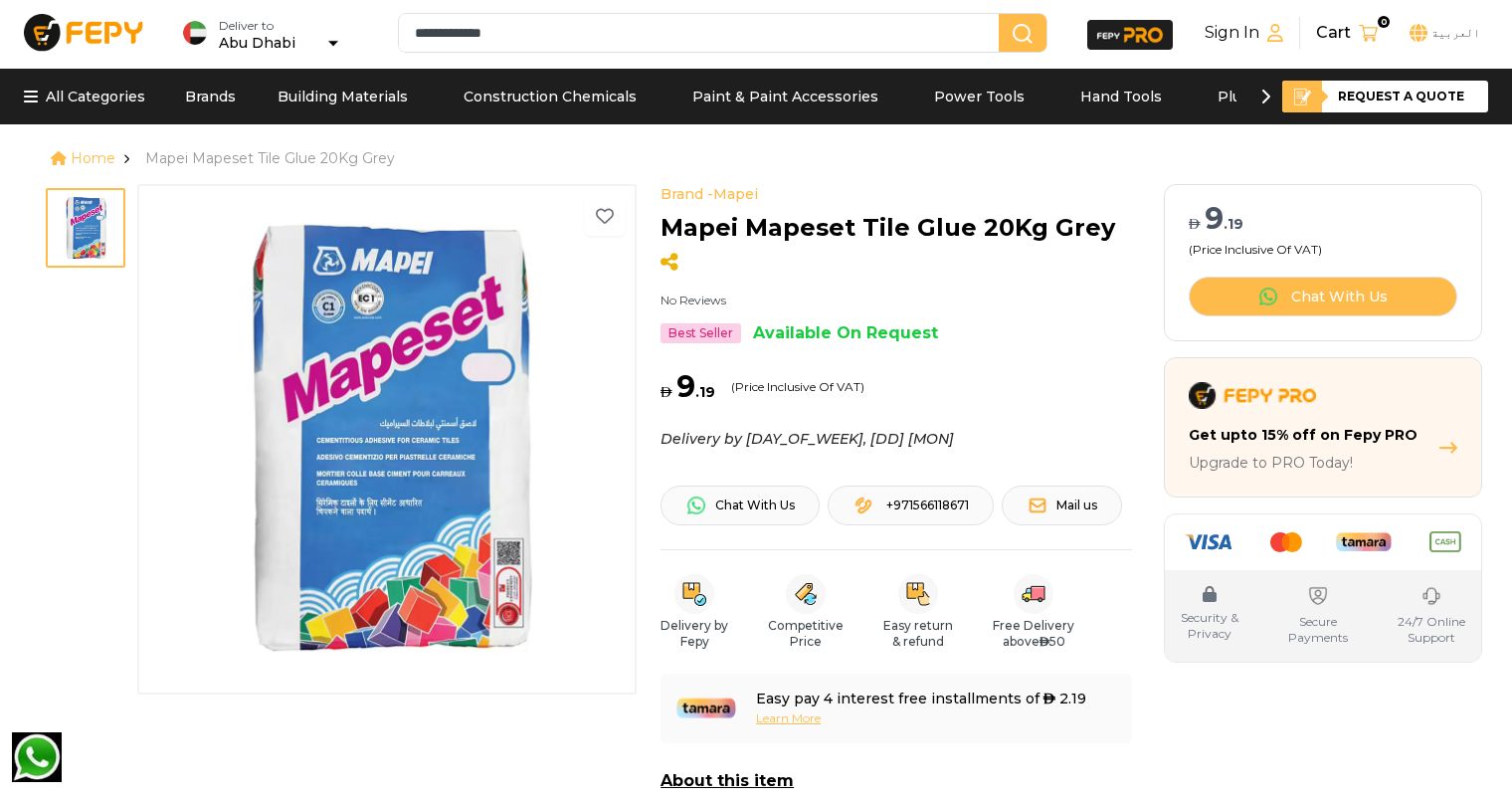 scroll, scrollTop: 7, scrollLeft: 0, axis: vertical 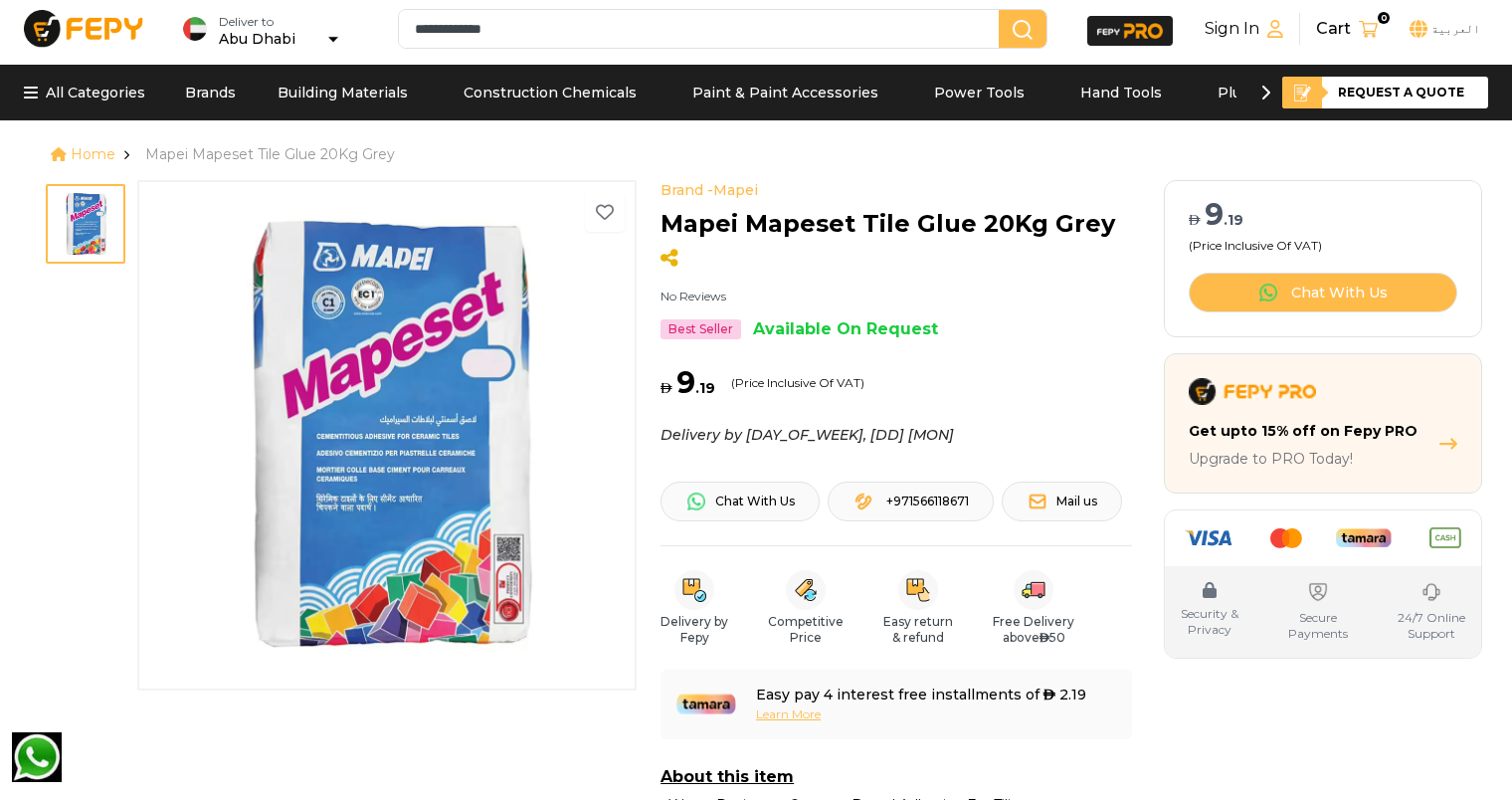 click on "Abu Dhabi" at bounding box center (257, 39) 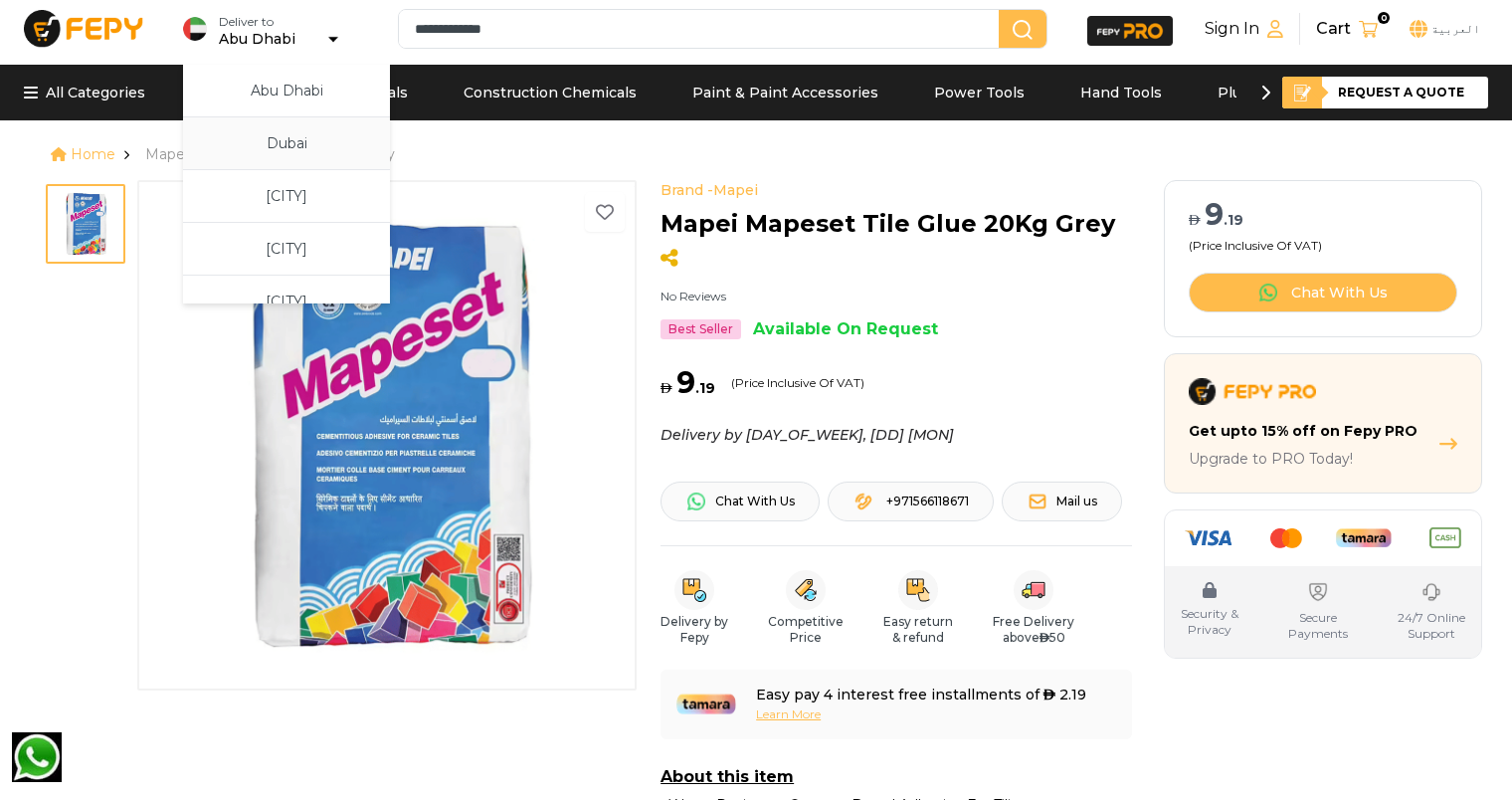click on "Dubai" at bounding box center [286, 143] 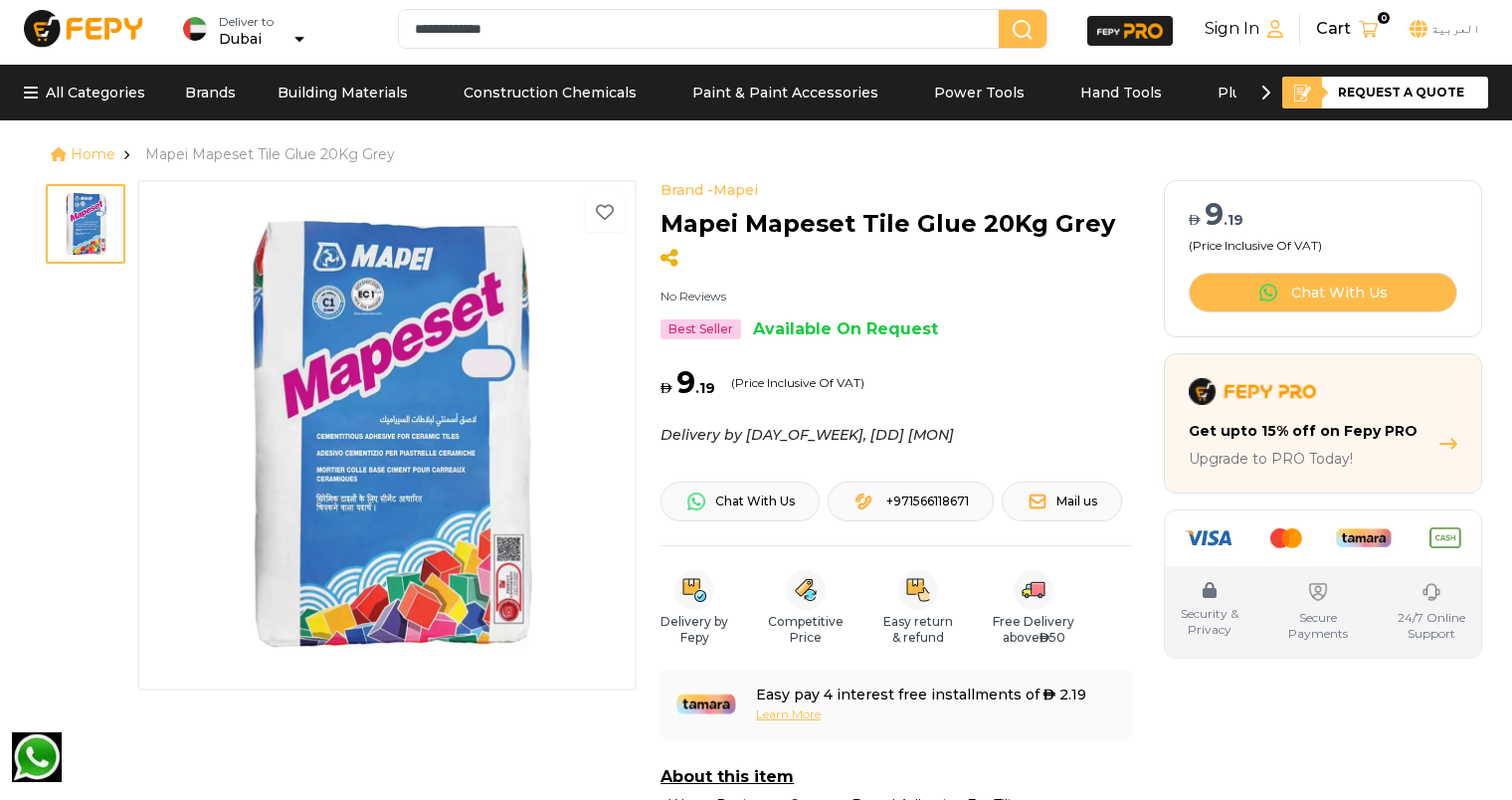 click on "Sign In" at bounding box center [1243, 29] 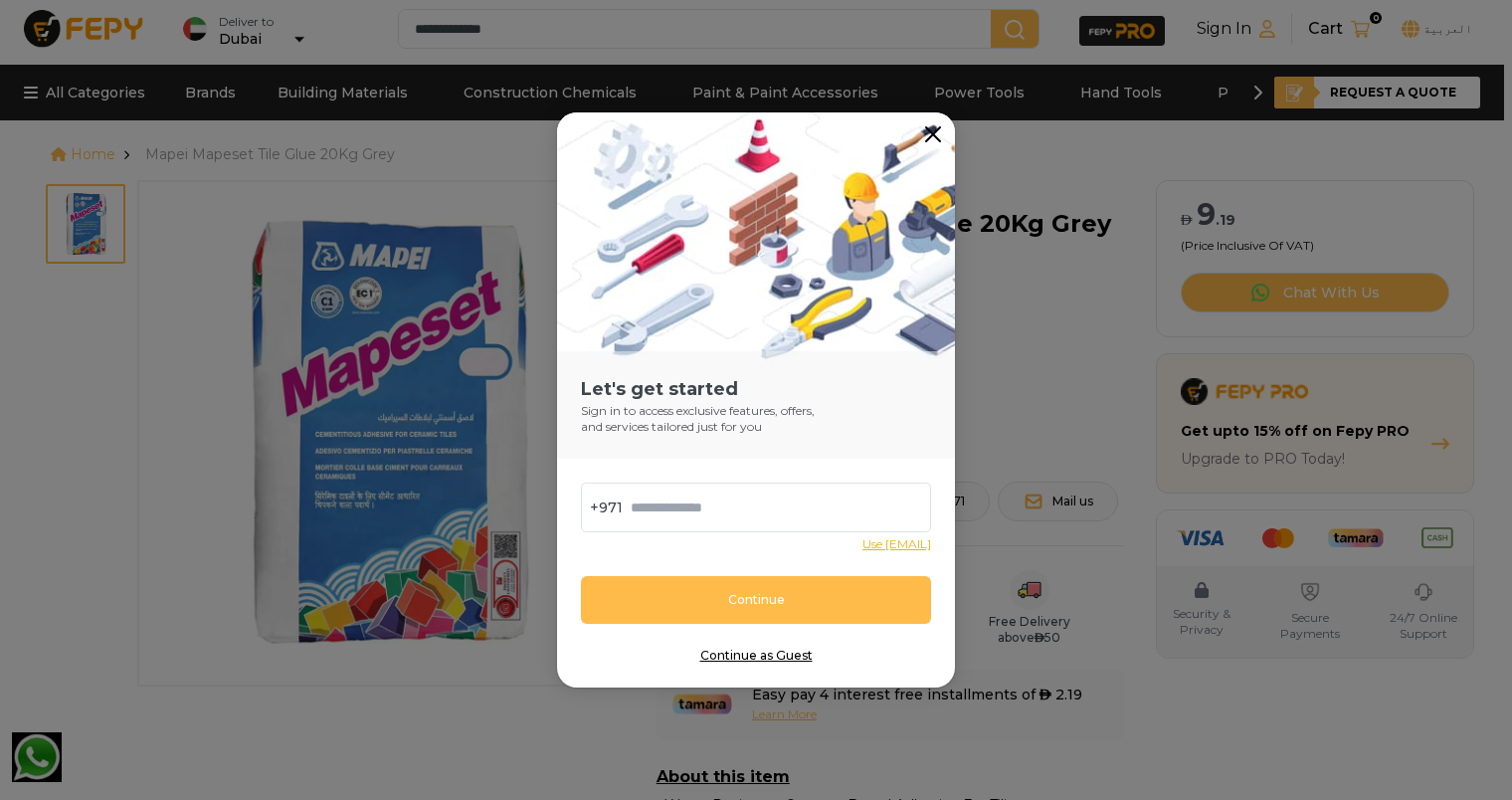 click 